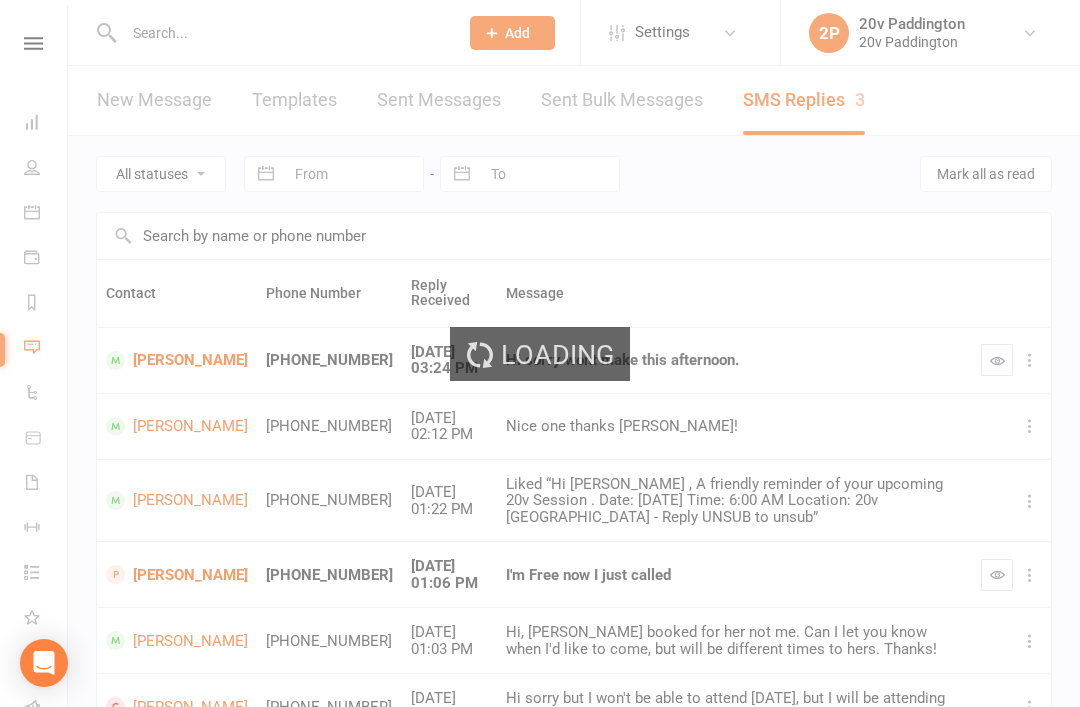scroll, scrollTop: 0, scrollLeft: 0, axis: both 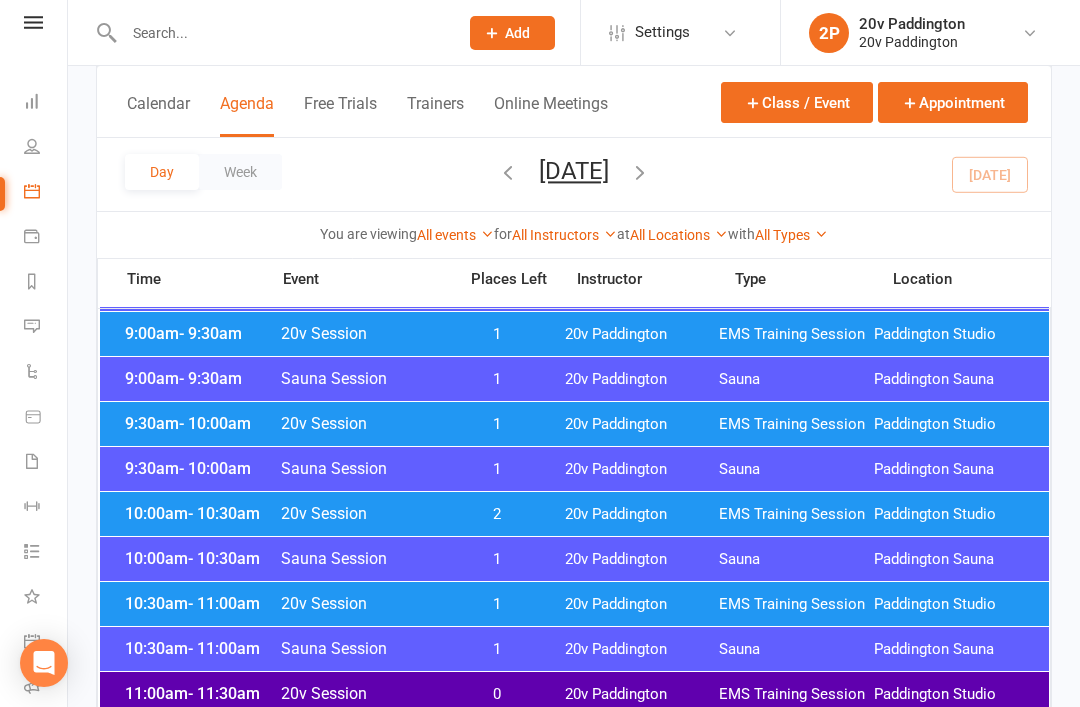 click on "10:00am  - 10:30am 20v Session 2 20v Paddington EMS Training Session Paddington Studio" at bounding box center (574, 514) 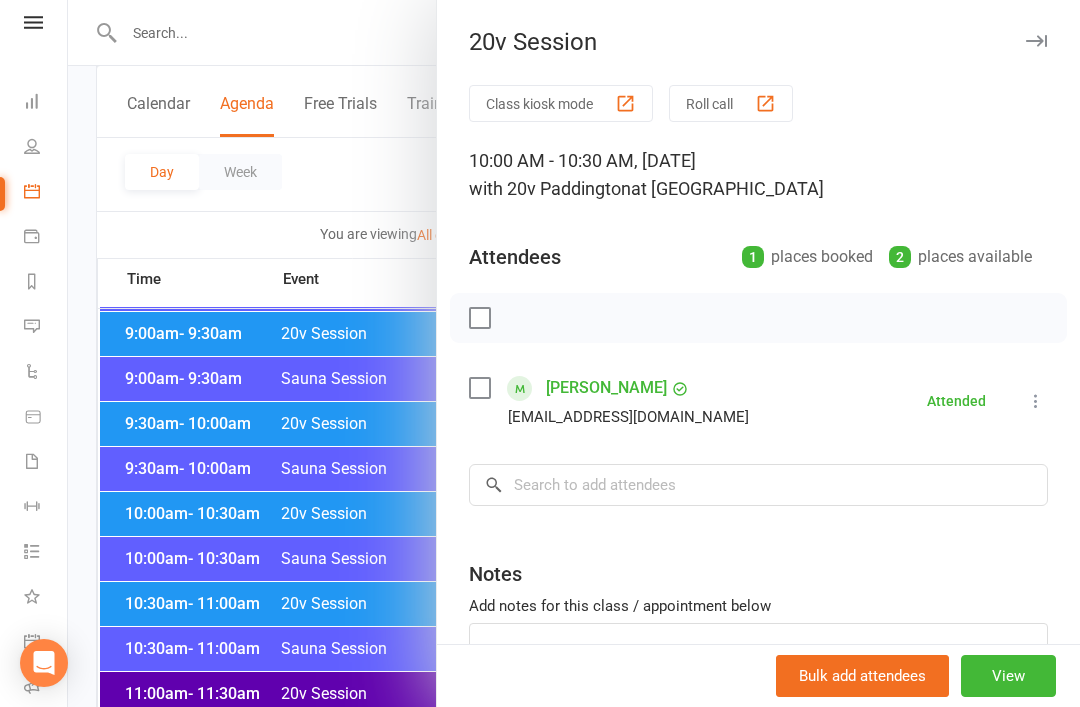 click at bounding box center (574, 353) 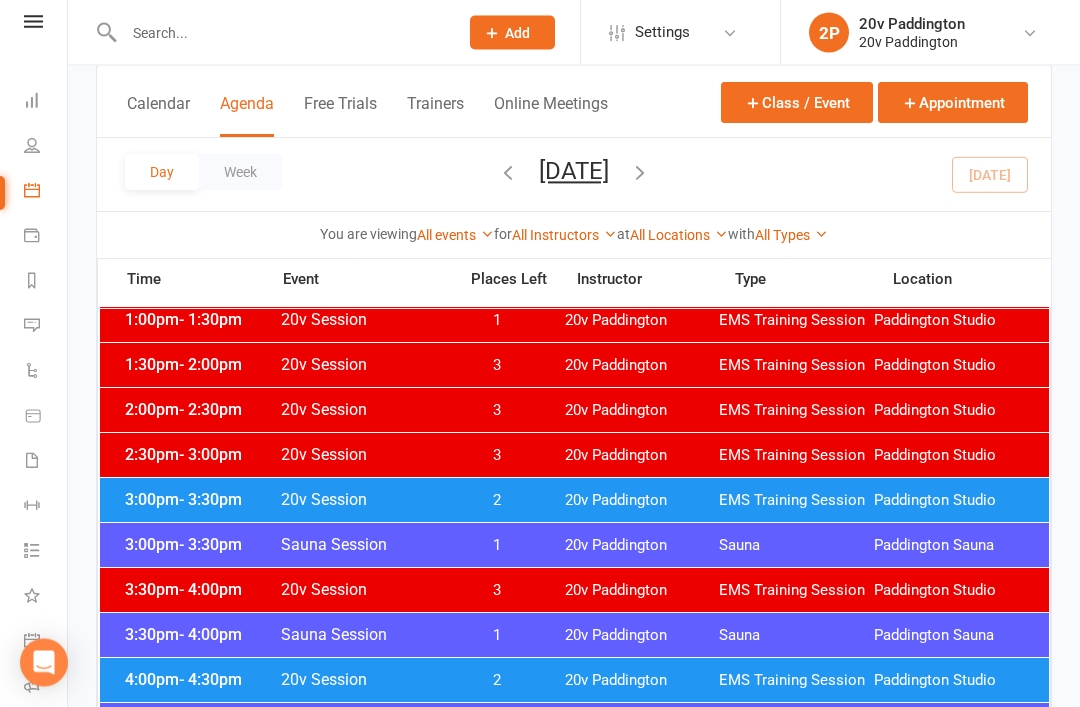 click on "2" at bounding box center (497, 501) 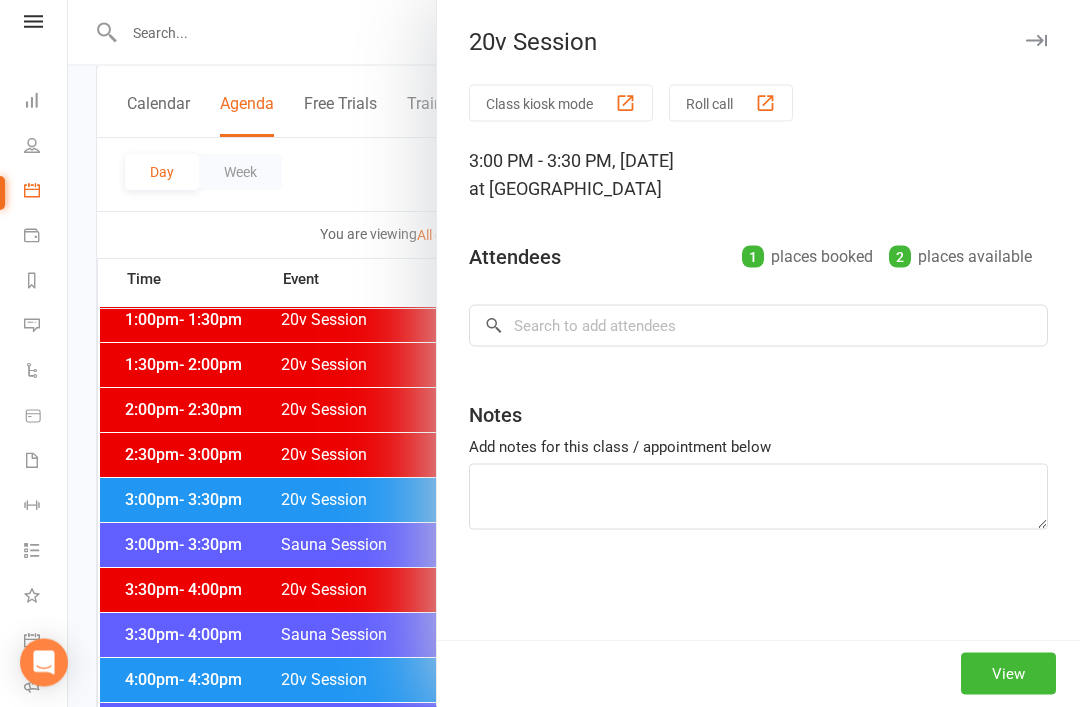 scroll, scrollTop: 1305, scrollLeft: 0, axis: vertical 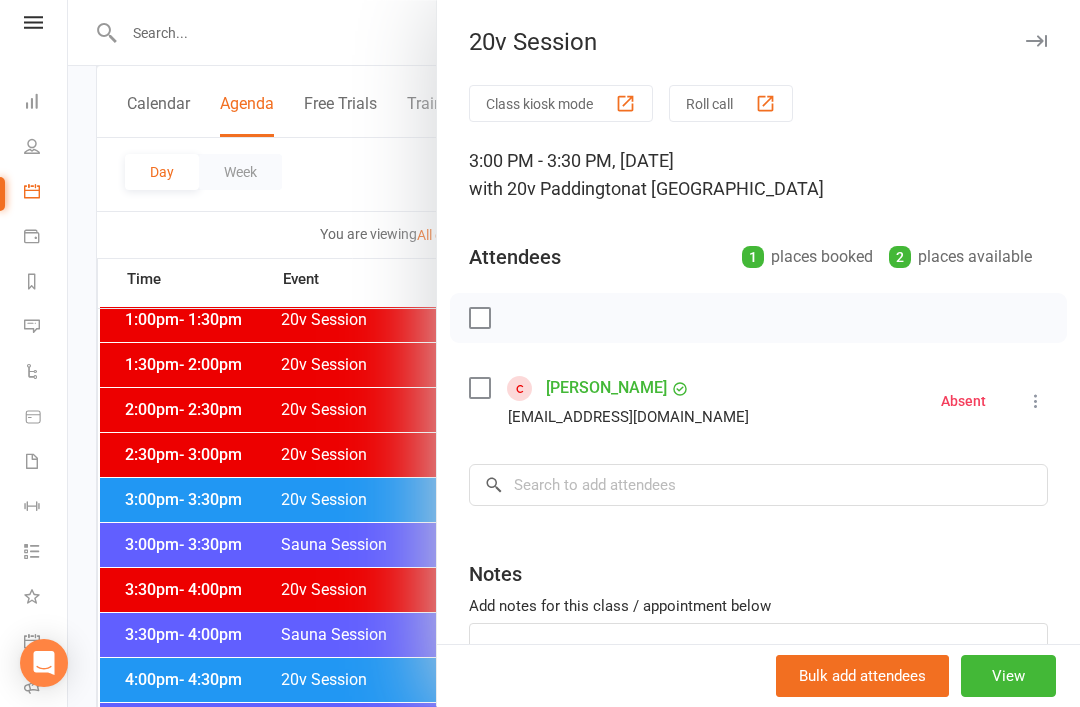 click at bounding box center (574, 353) 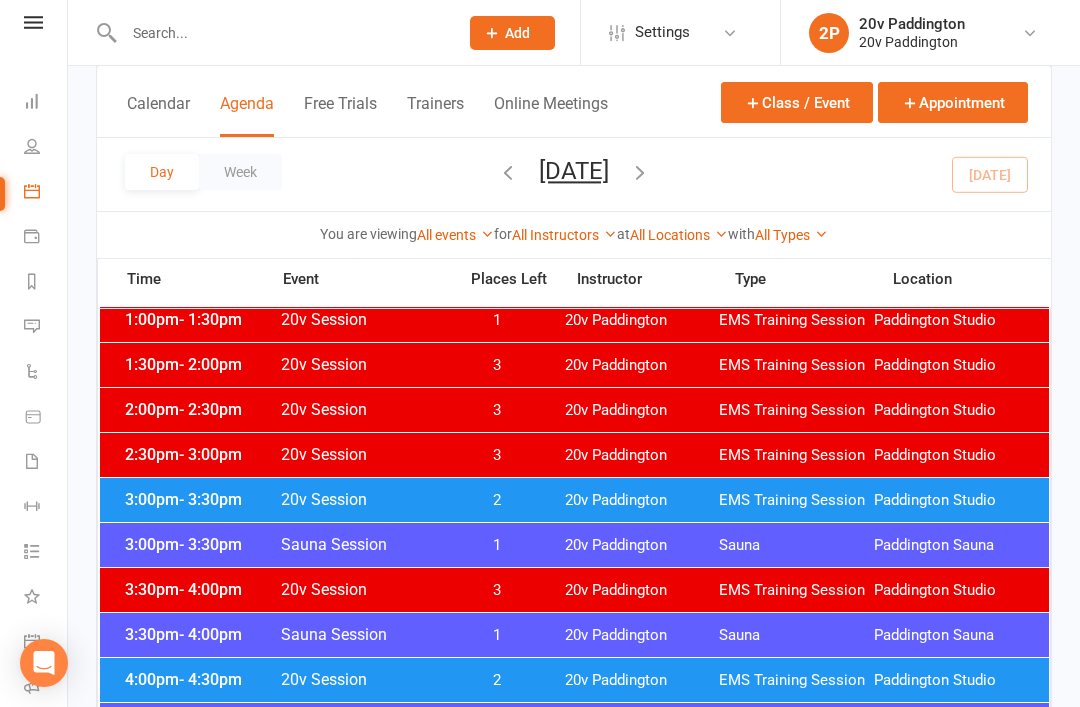 click on "20v Session" at bounding box center [362, 679] 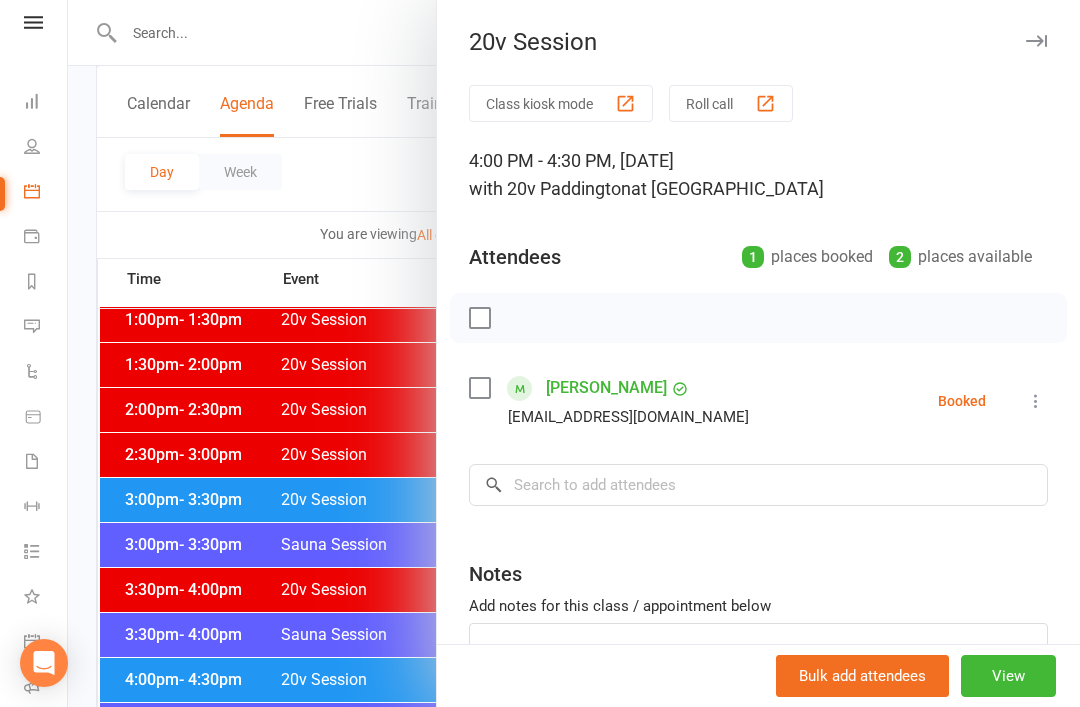 click at bounding box center [1036, 401] 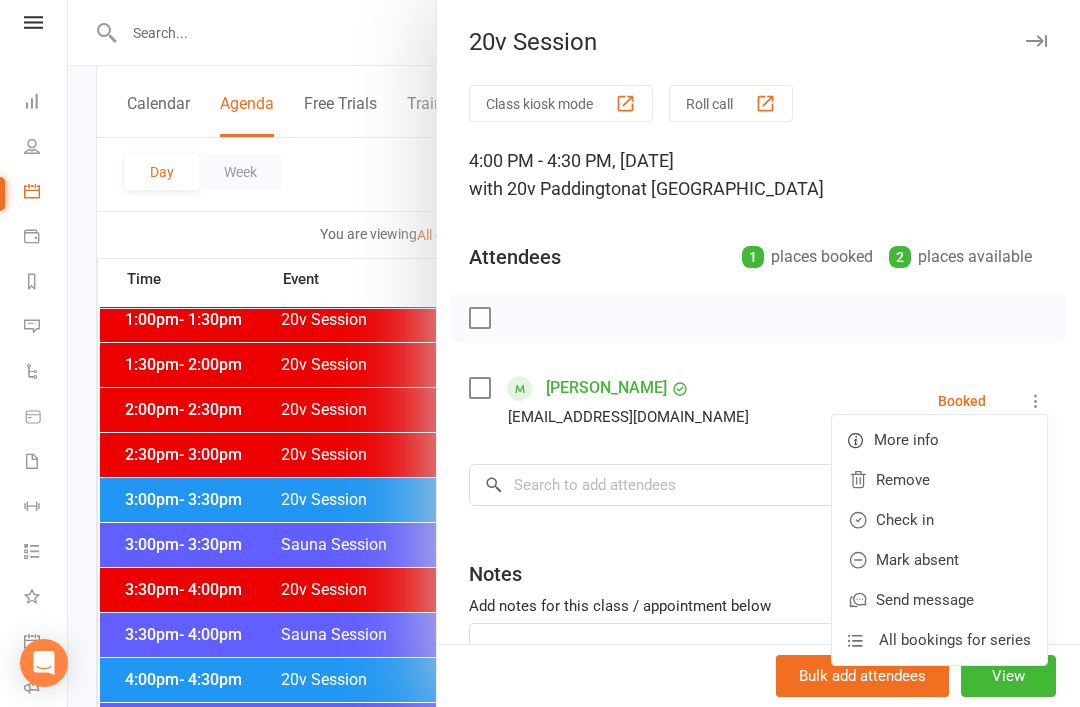 click on "Mark absent" at bounding box center [939, 560] 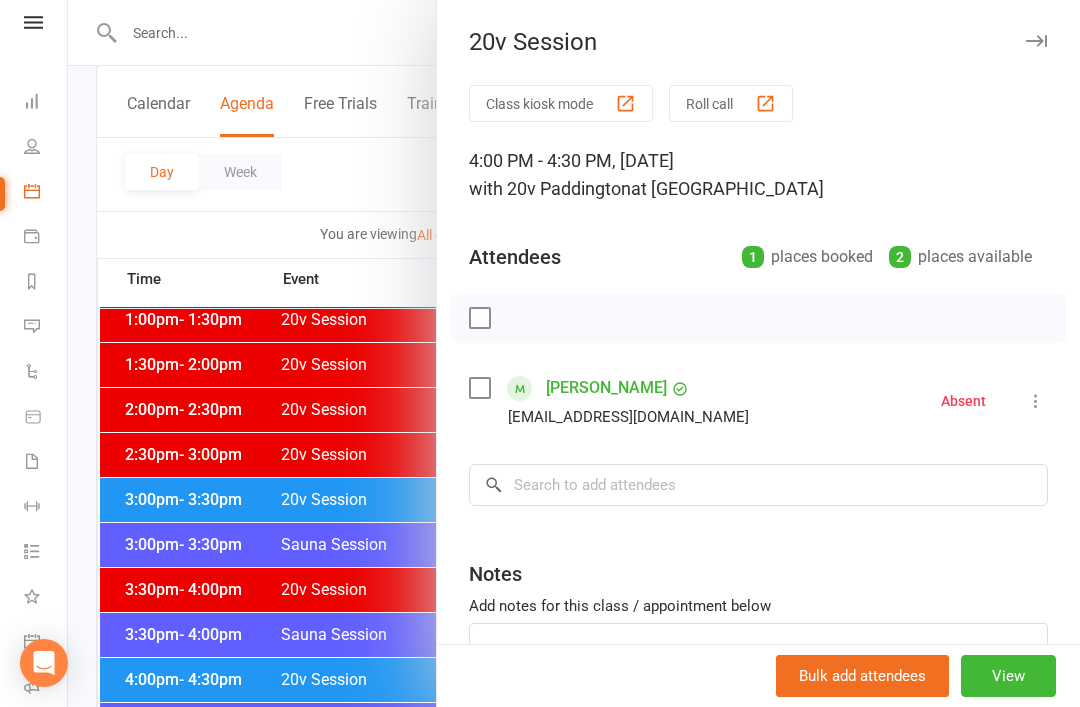 click at bounding box center (574, 353) 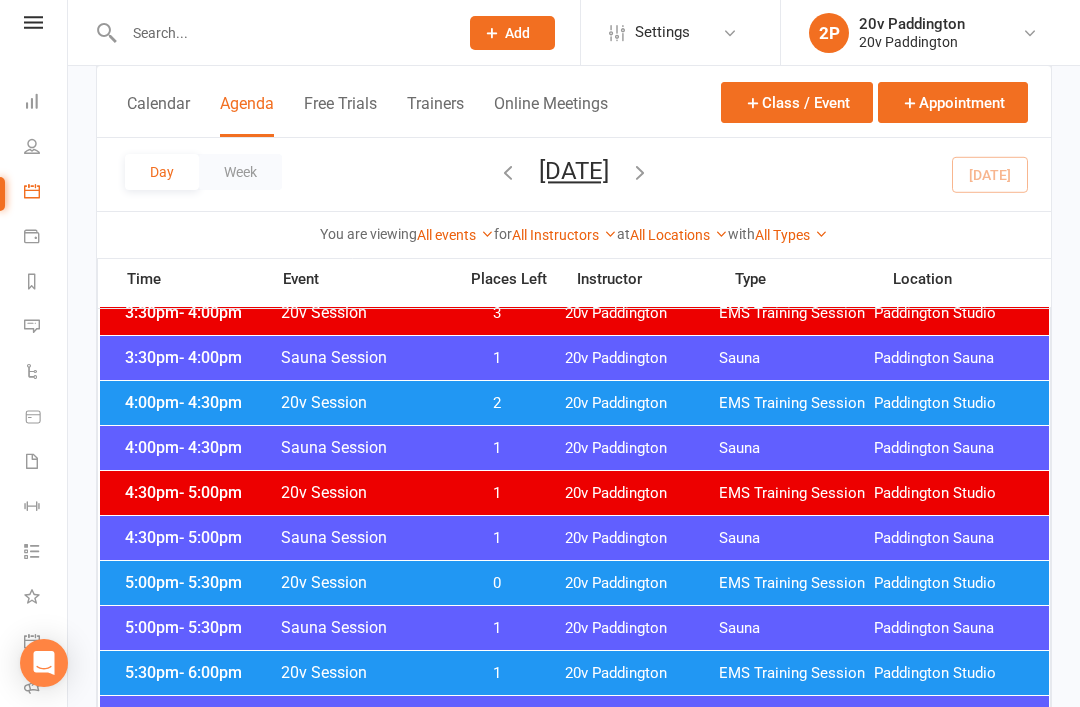 scroll, scrollTop: 1567, scrollLeft: 0, axis: vertical 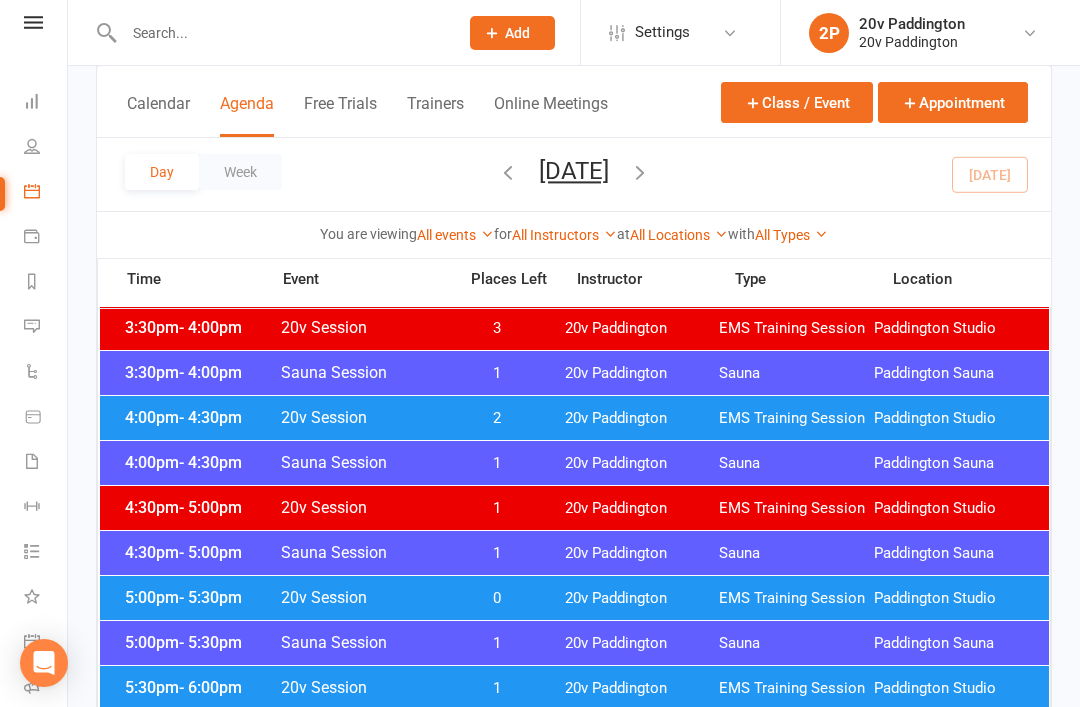 click on "0" at bounding box center [497, 598] 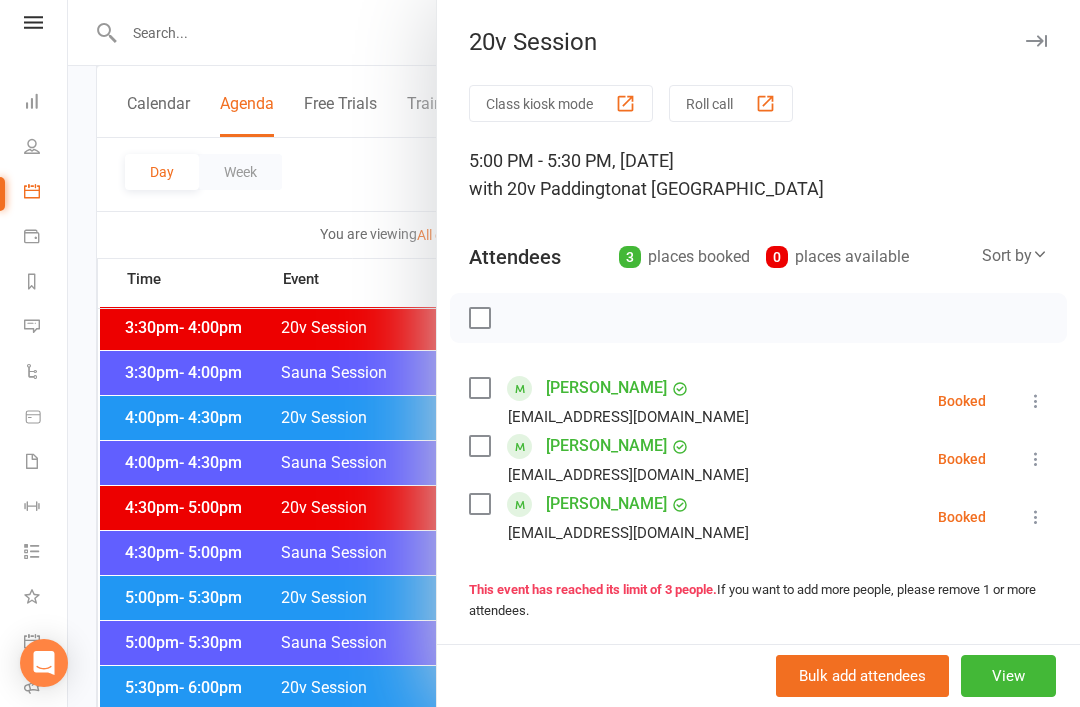 click at bounding box center (574, 353) 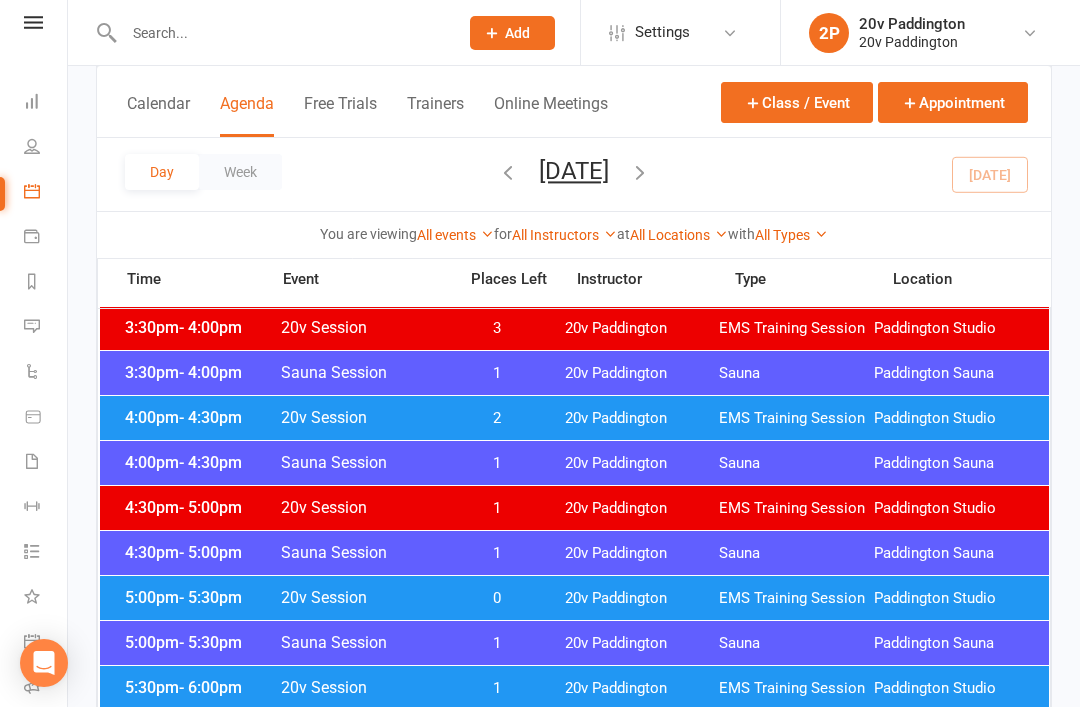 click on "20v Session" at bounding box center [362, 687] 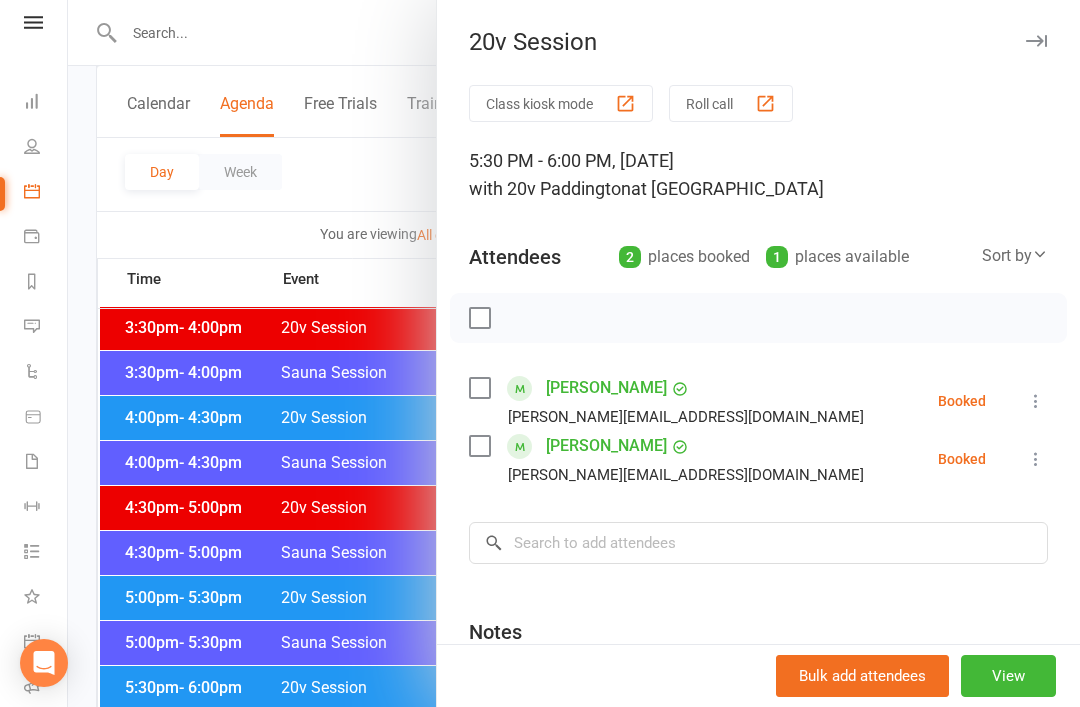click on "Class kiosk mode  Roll call  5:30 PM - 6:00 PM, Thursday, July, 10, 2025 with 20v Paddington  at  Paddington Studio  Attendees  2  places booked 1  places available Sort by  Last name  First name  Booking created    sabrina de cosmi  sabrina.decosmi@gmail.com Booked More info  Remove  Check in  Mark absent  Send message  All bookings for series    Jamila Dlala  jamila.dlala@dhl.com Booked More info  Remove  Check in  Mark absent  Send message  All bookings for series  × No results
Notes  Add notes for this class / appointment below" at bounding box center [758, 466] 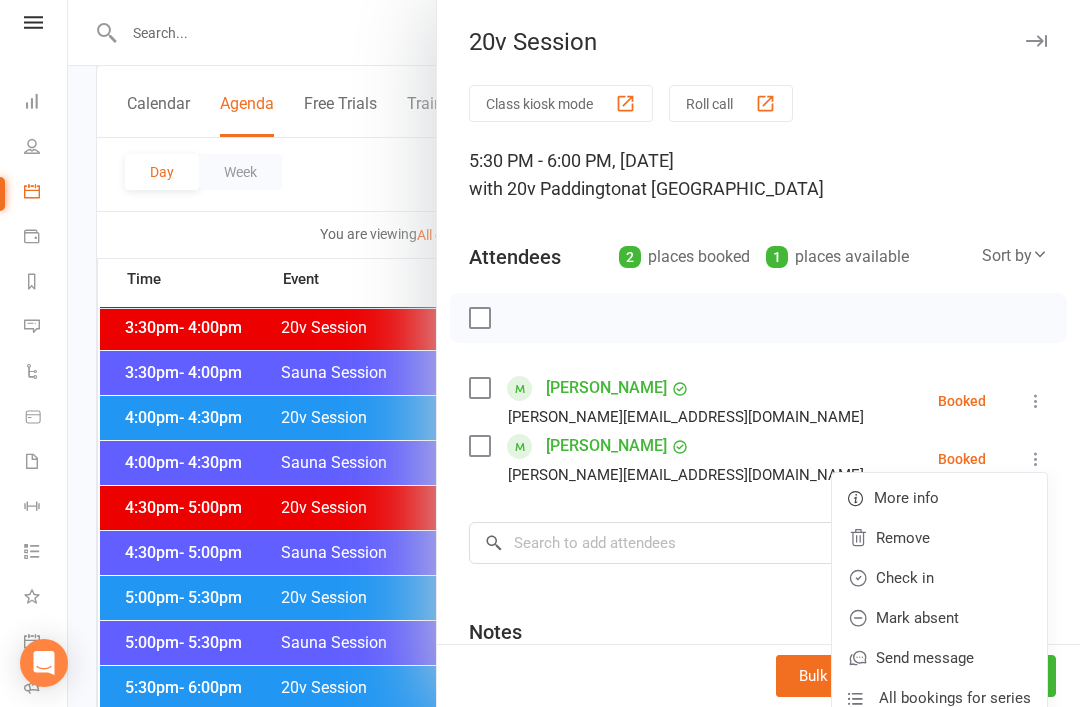 click on "Mark absent" at bounding box center [939, 618] 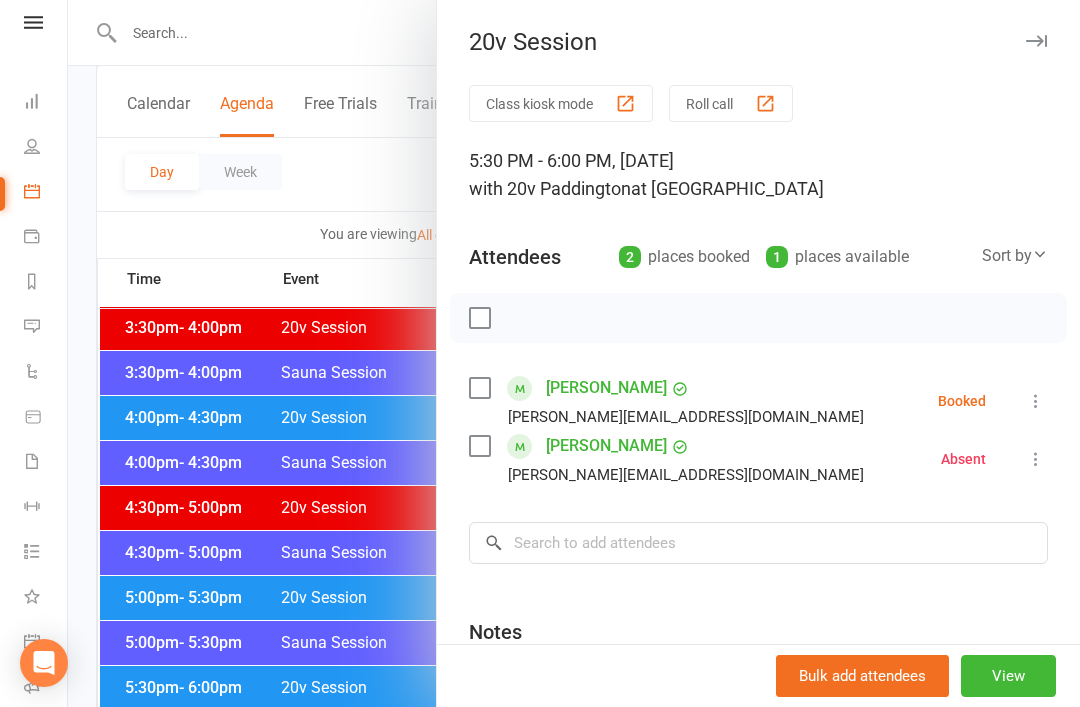 click at bounding box center (1036, 459) 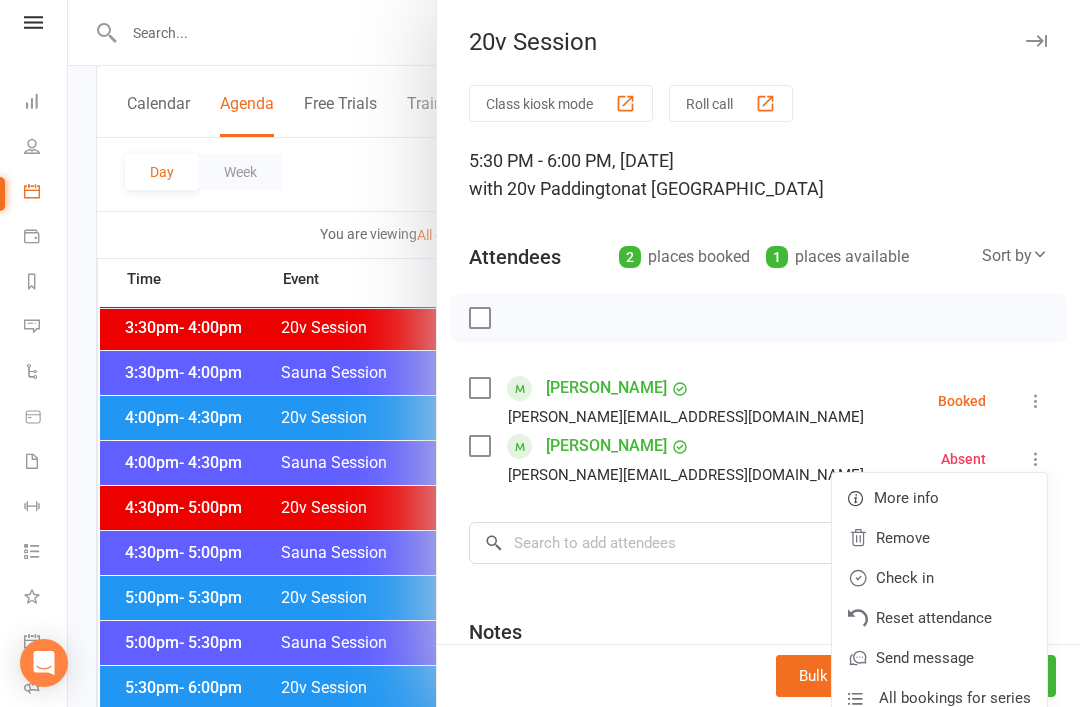 click on "Class kiosk mode  Roll call  5:30 PM - 6:00 PM, Thursday, July, 10, 2025 with 20v Paddington  at  Paddington Studio  Attendees  2  places booked 1  places available Sort by  Last name  First name  Booking created    sabrina de cosmi  sabrina.decosmi@gmail.com Booked More info  Remove  Check in  Mark absent  Send message  All bookings for series    Jamila Dlala  jamila.dlala@dhl.com Absent More info  Remove  Check in  Reset attendance  Send message  All bookings for series  × No results
Notes  Add notes for this class / appointment below" at bounding box center [758, 466] 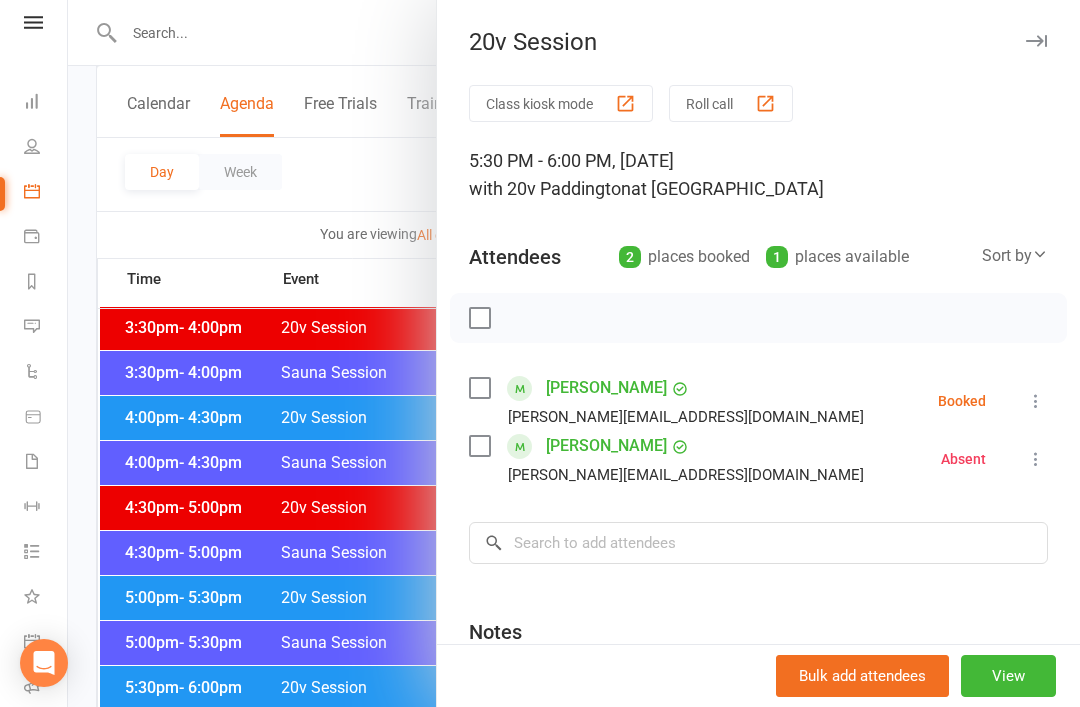 click at bounding box center (574, 353) 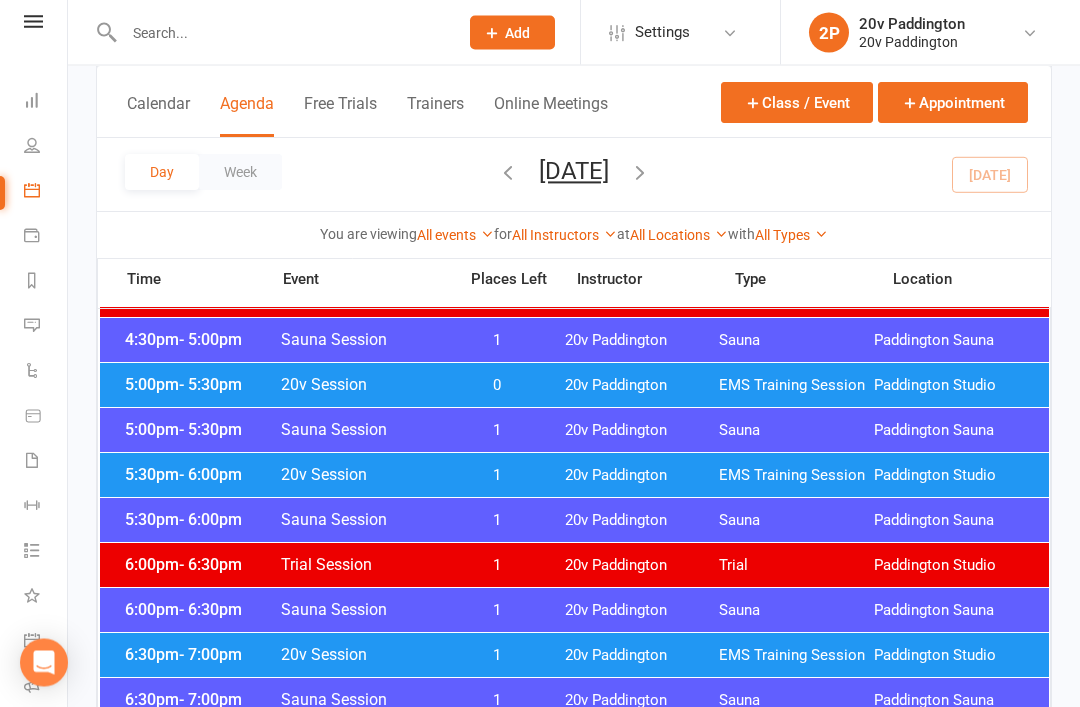click on "20v Session" at bounding box center (362, 655) 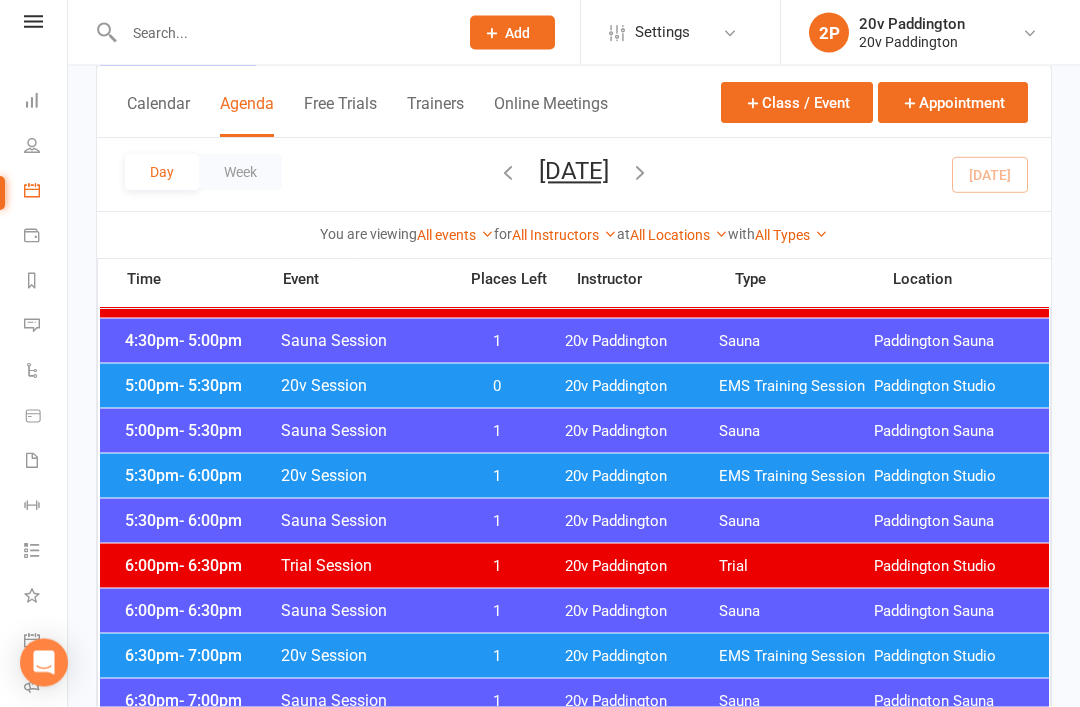 scroll, scrollTop: 1780, scrollLeft: 0, axis: vertical 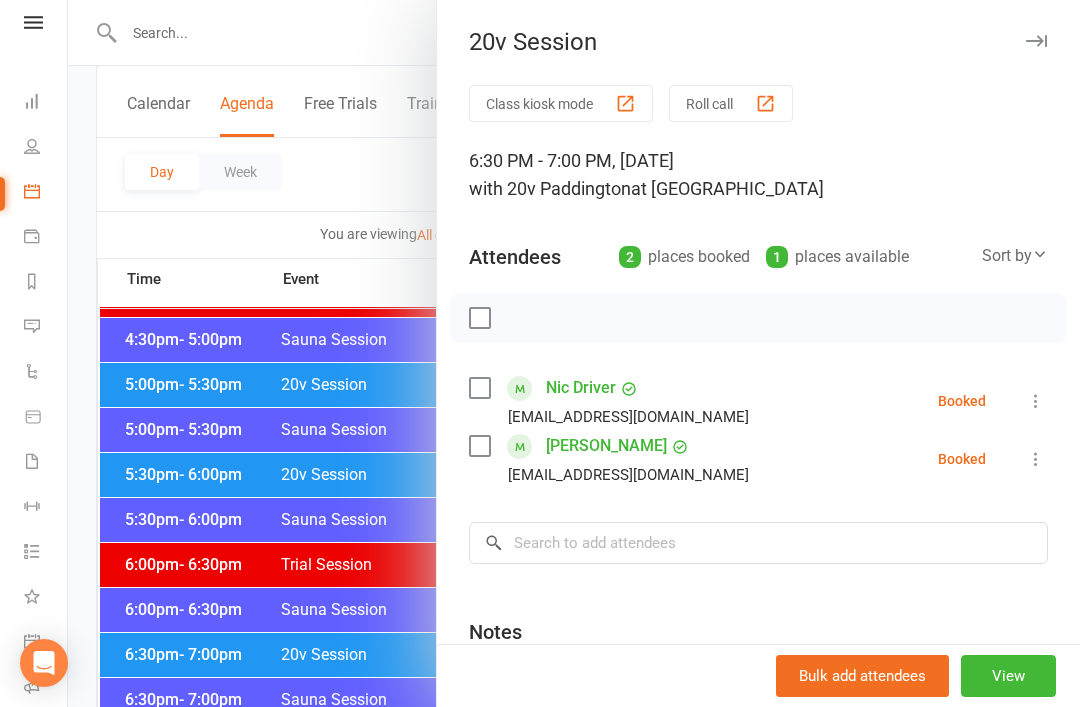 click at bounding box center [574, 353] 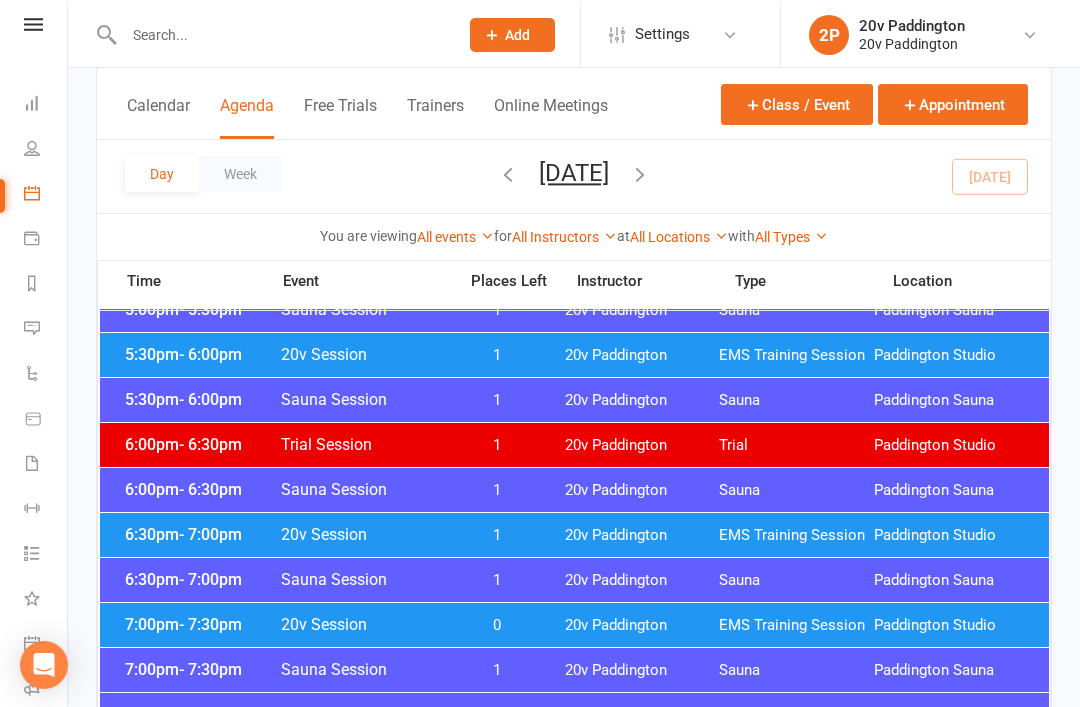 click on "20v Session" at bounding box center (362, 622) 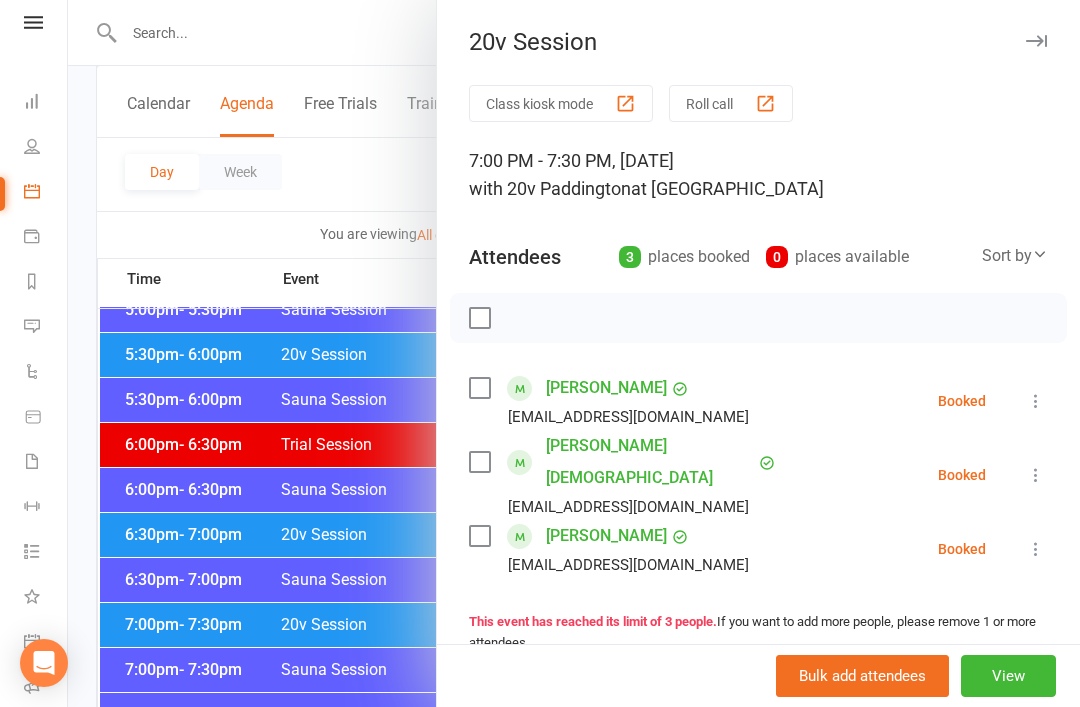 scroll, scrollTop: 1979, scrollLeft: 0, axis: vertical 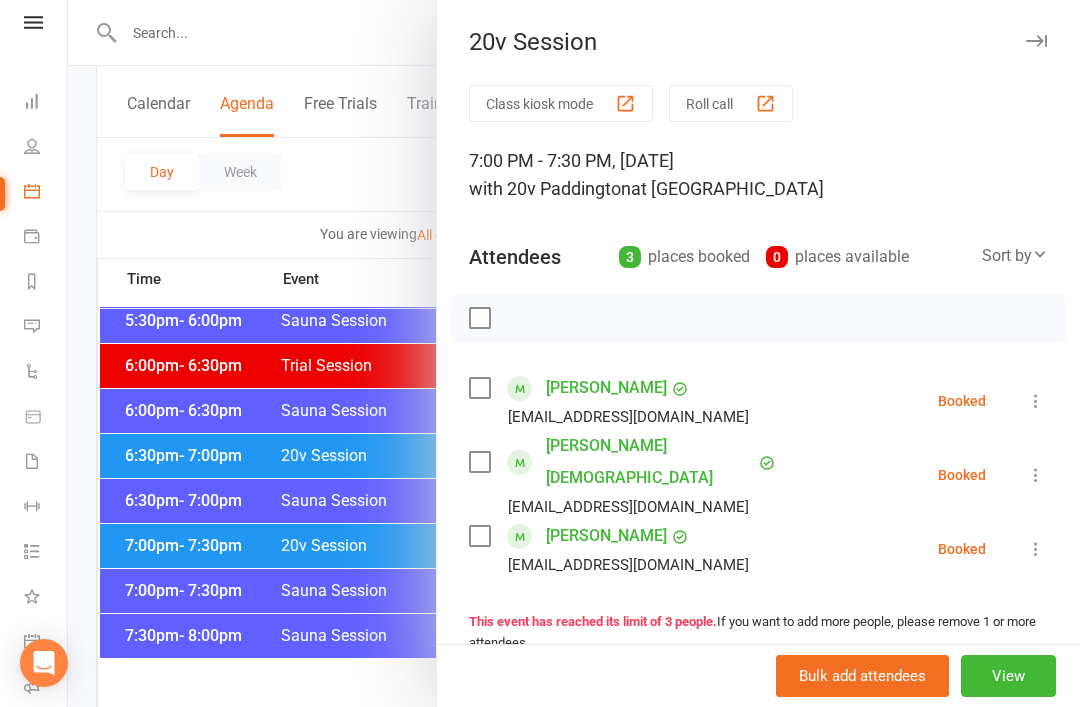 click at bounding box center [574, 353] 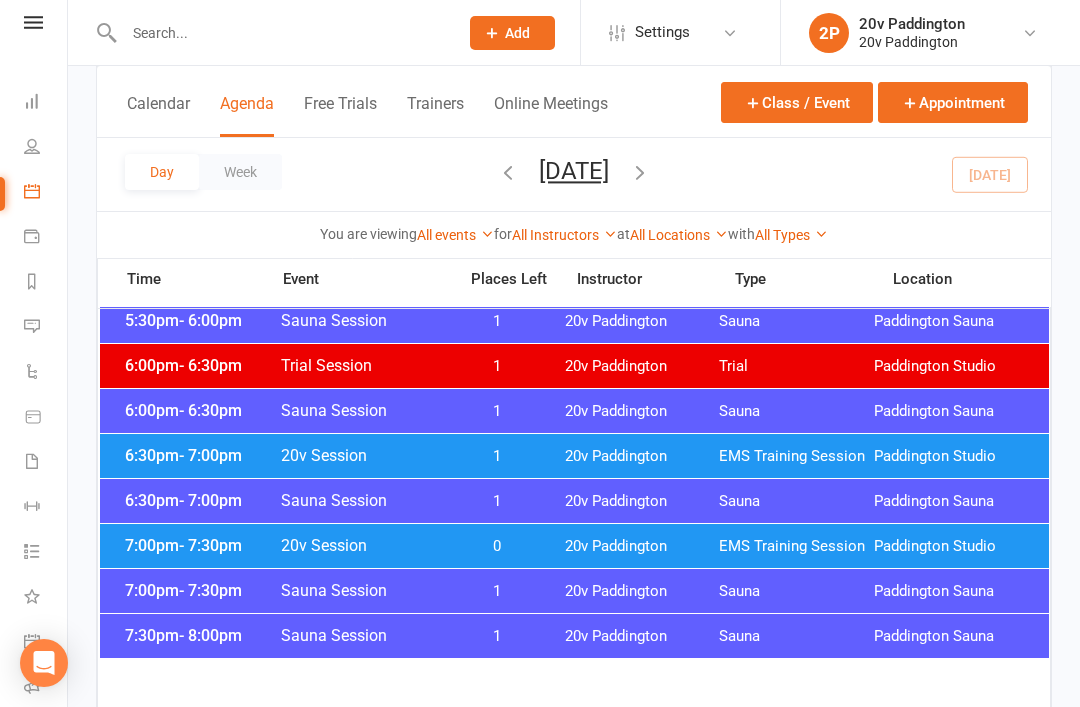 click at bounding box center (640, 172) 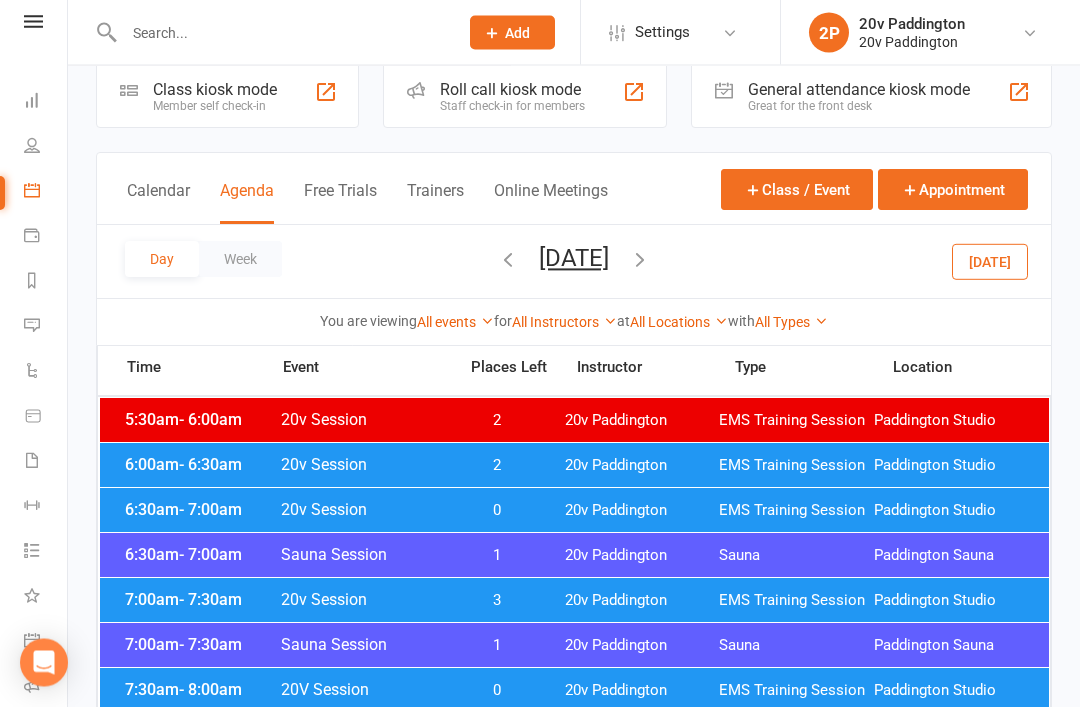 scroll, scrollTop: 0, scrollLeft: 0, axis: both 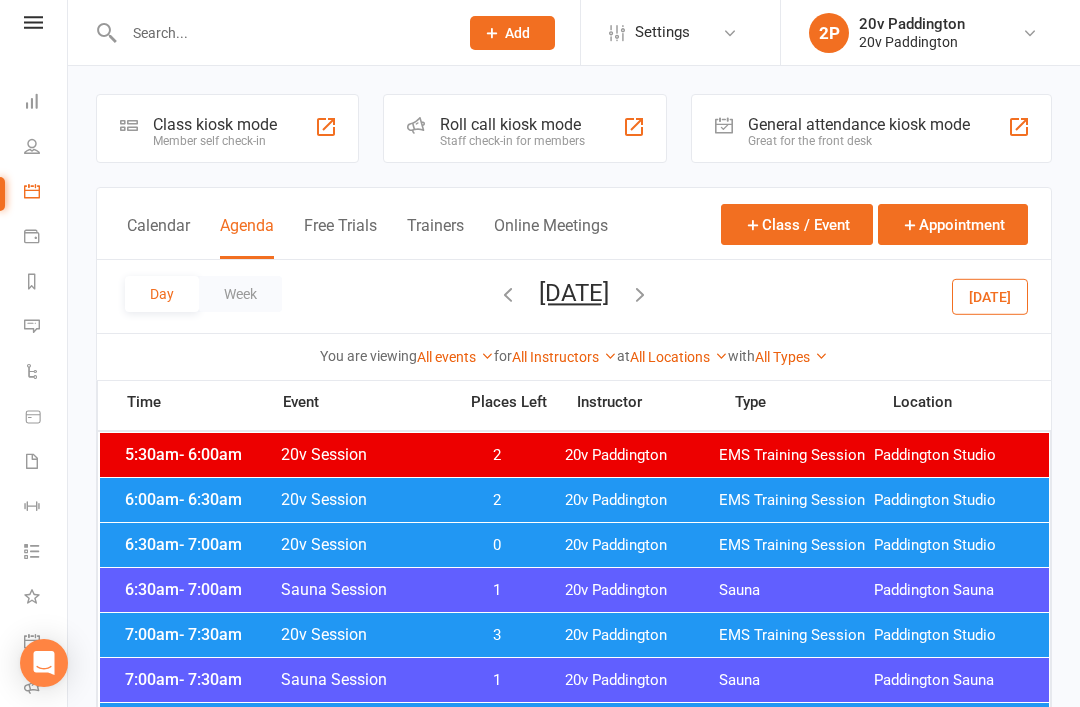 click on "6:00am  - 6:30am 20v Session 2 20v Paddington EMS Training Session Paddington Studio" at bounding box center [574, 500] 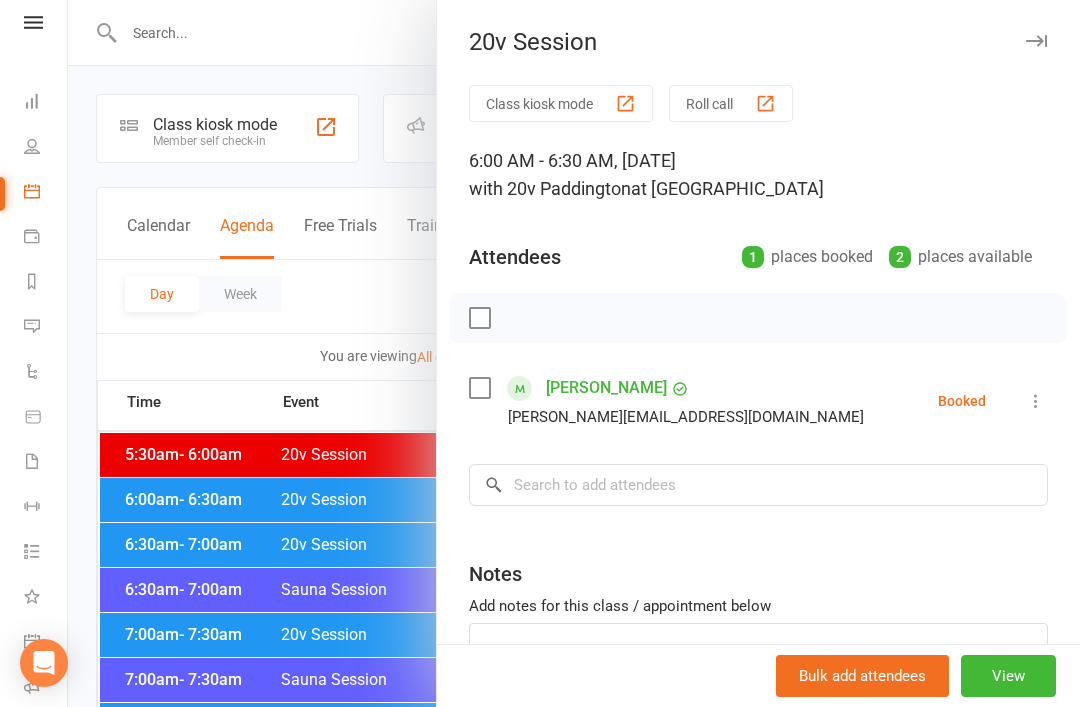 click at bounding box center [574, 353] 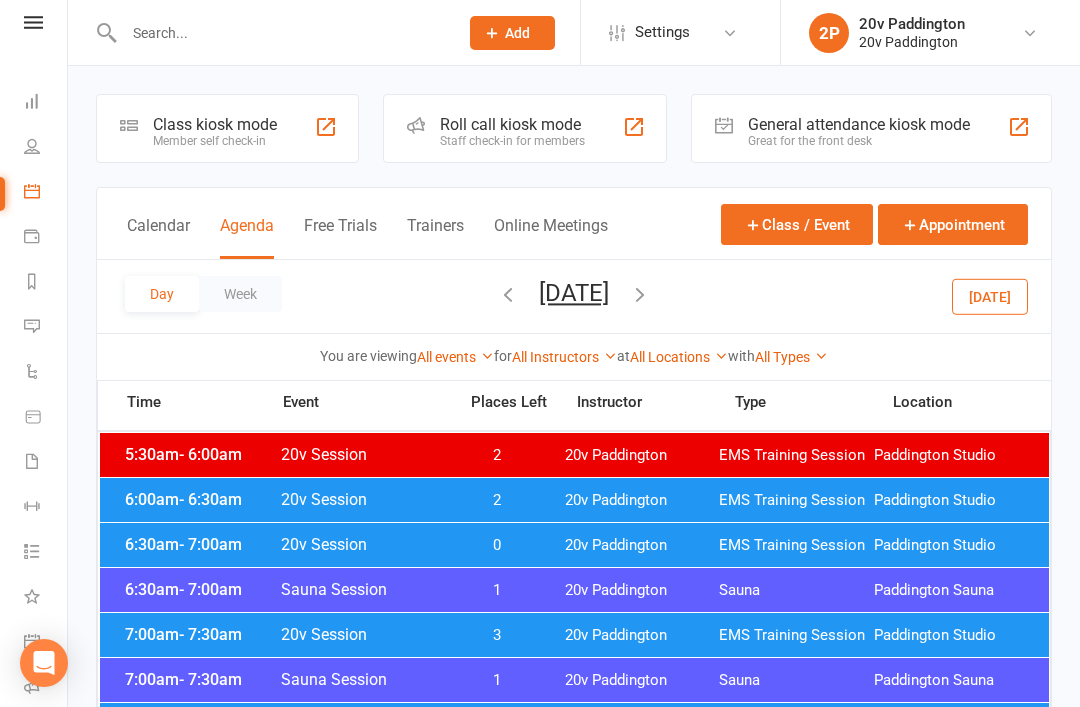 click on "20v Session" at bounding box center (362, 544) 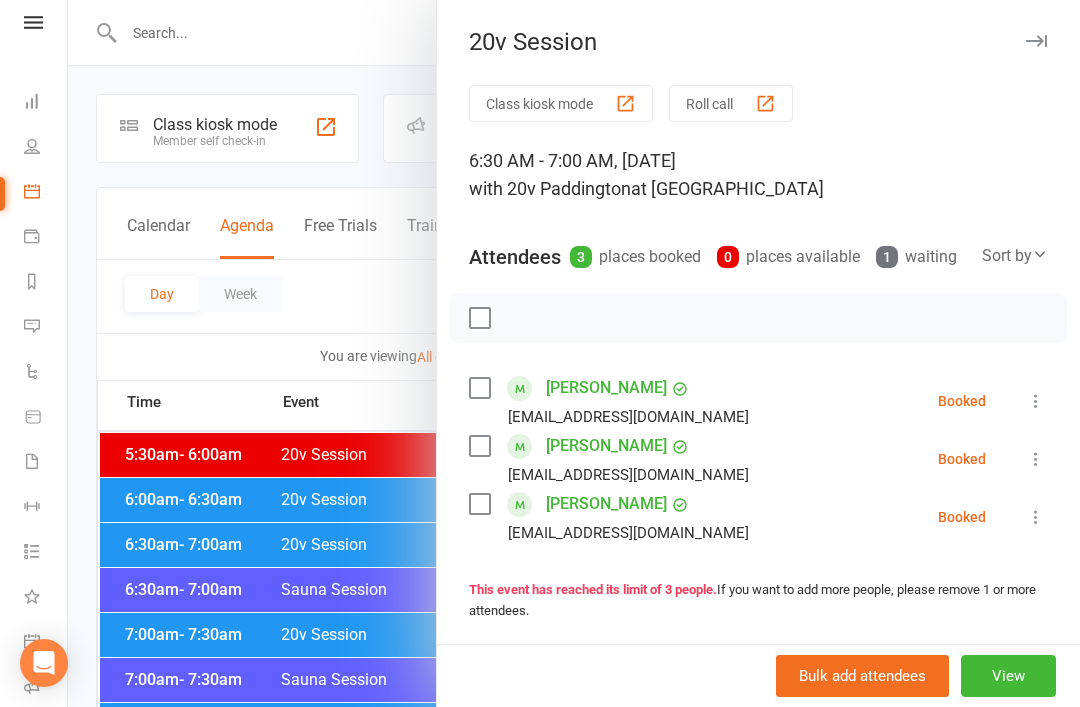 click at bounding box center (574, 353) 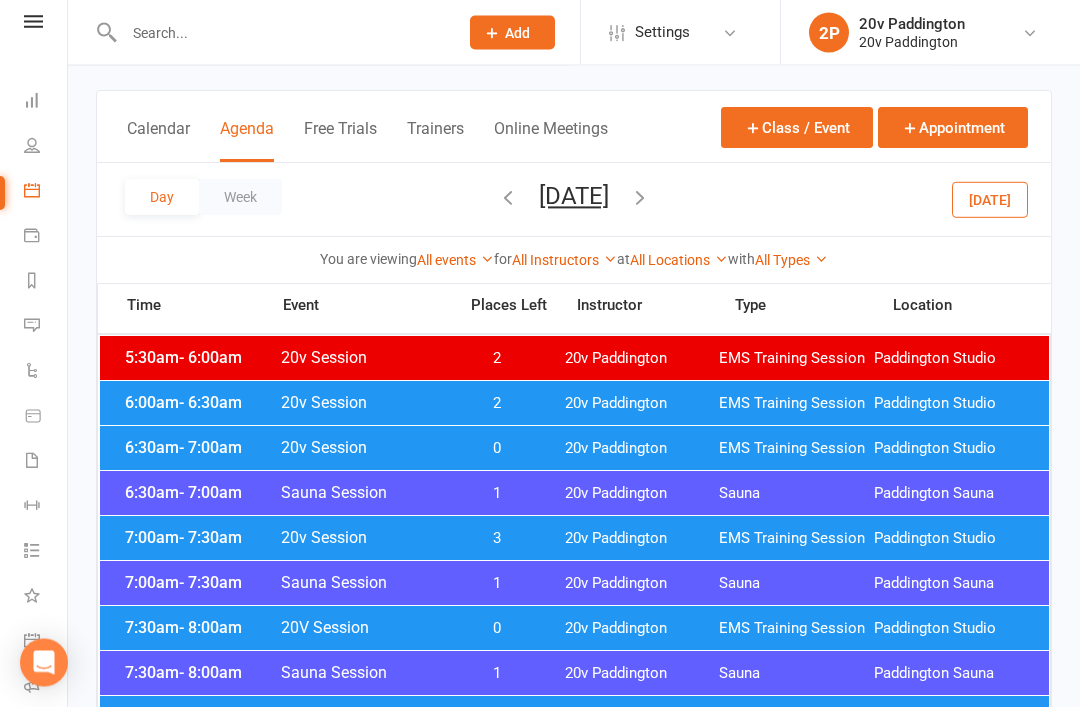click on "7:00am  - 7:30am 20v Session 3 20v Paddington EMS Training Session Paddington Studio" at bounding box center (574, 539) 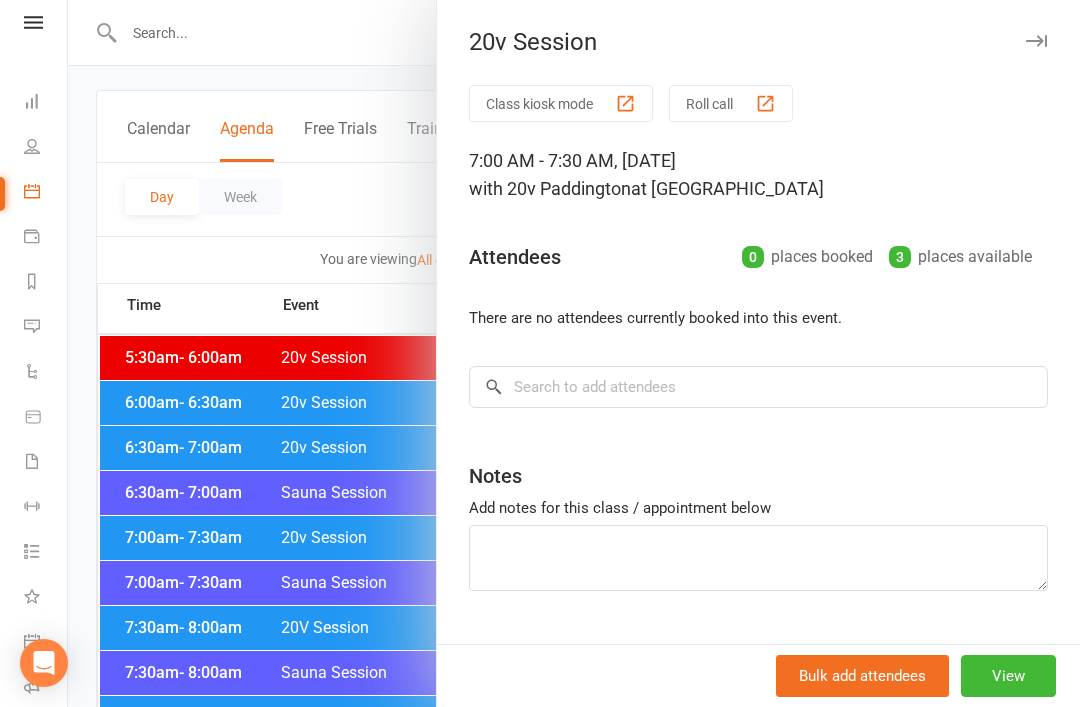 click at bounding box center (574, 353) 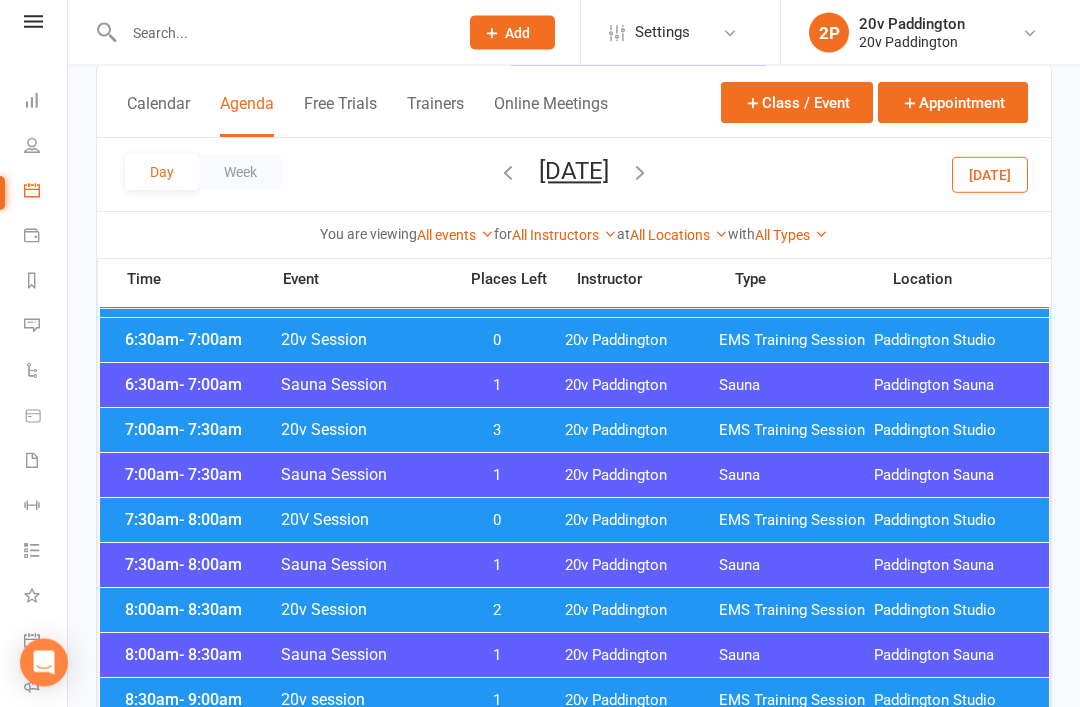 click on "20V Session" at bounding box center [362, 520] 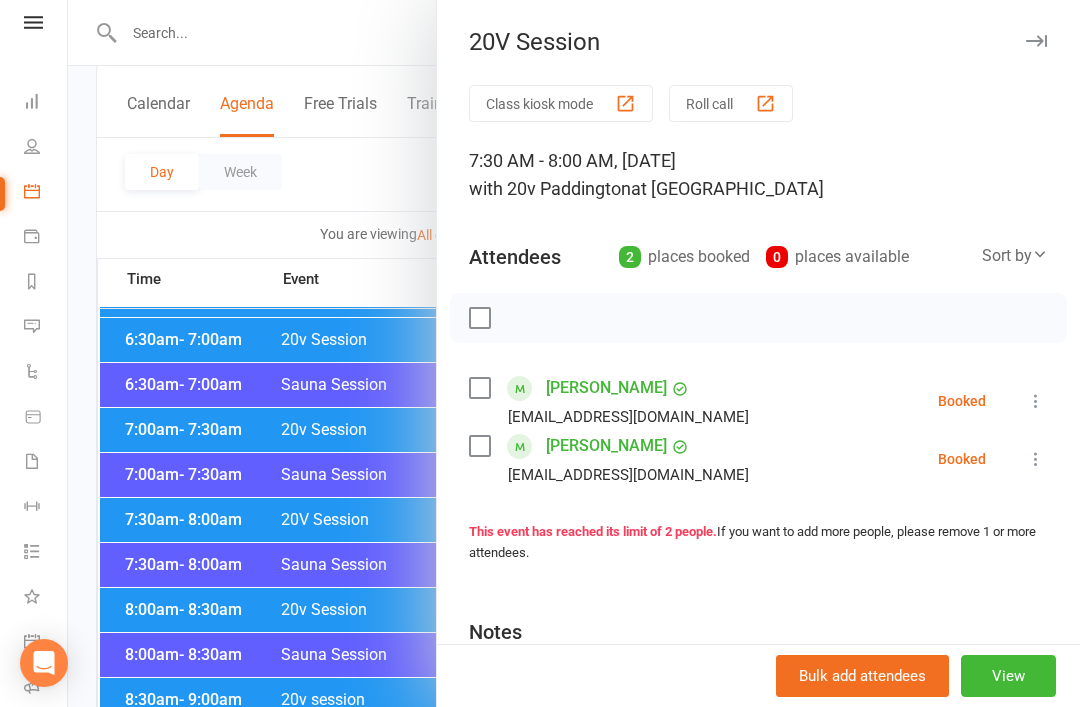 click at bounding box center [574, 353] 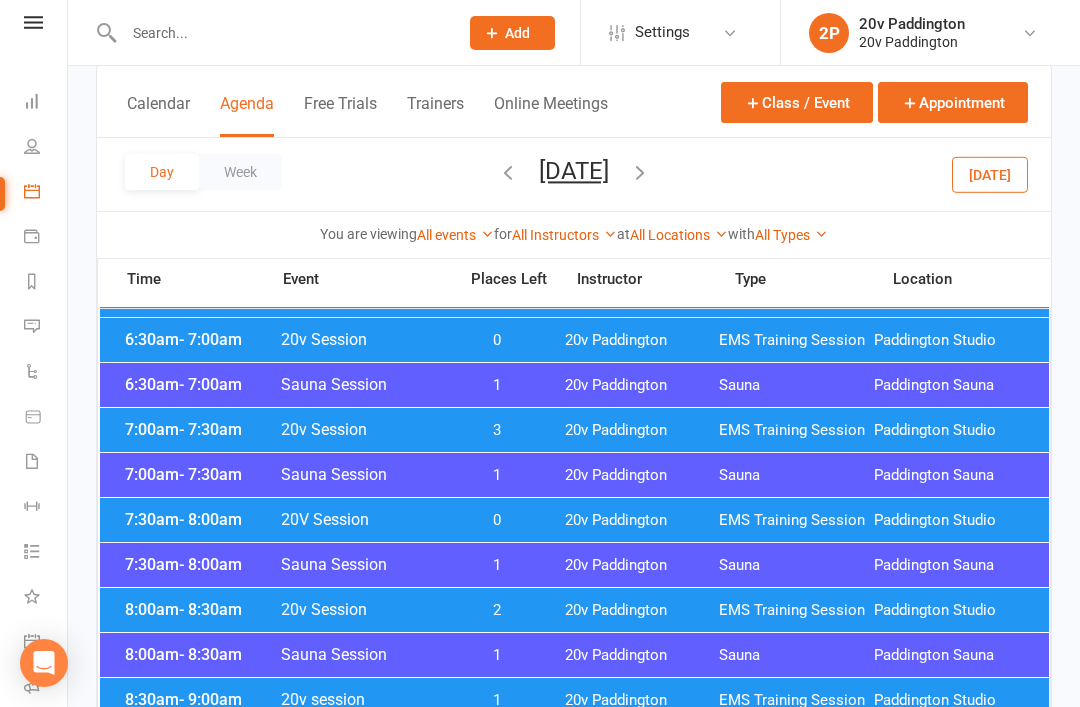 click on "20v Session" at bounding box center [362, 609] 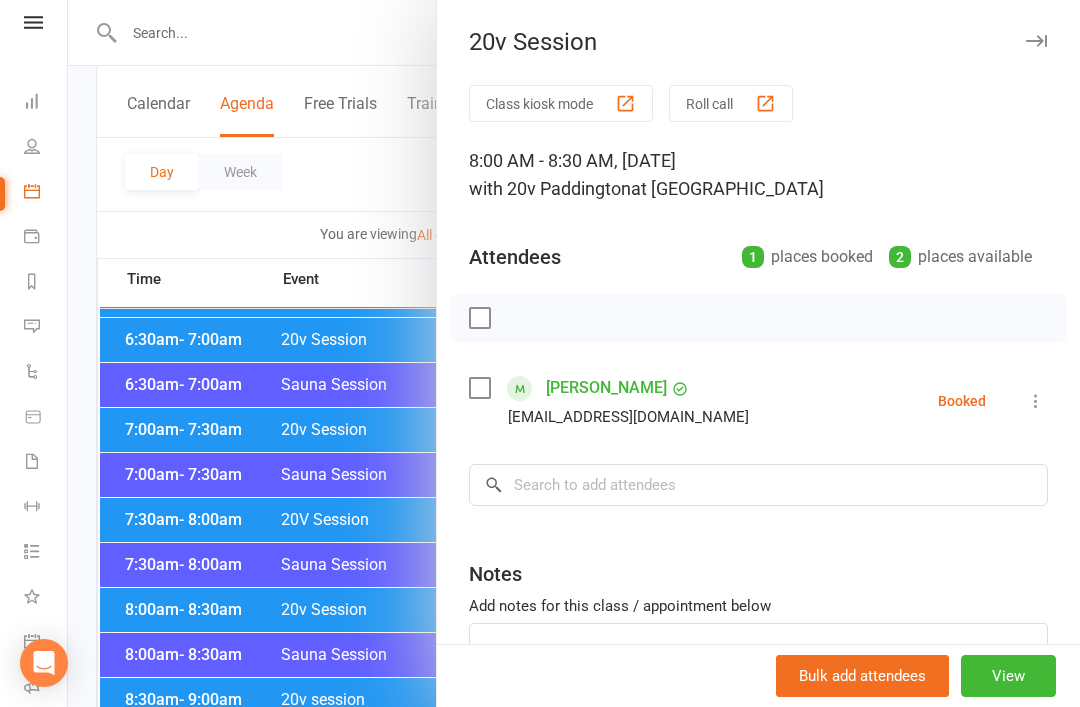 click at bounding box center (574, 353) 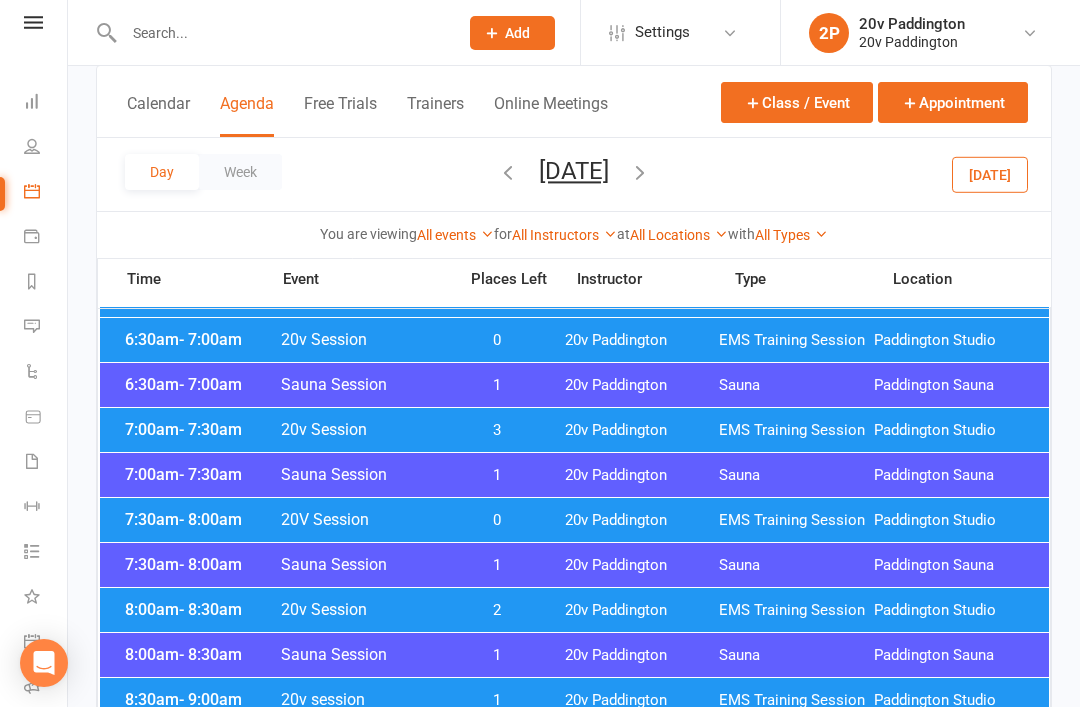 click on "- 9:00am" at bounding box center [210, 699] 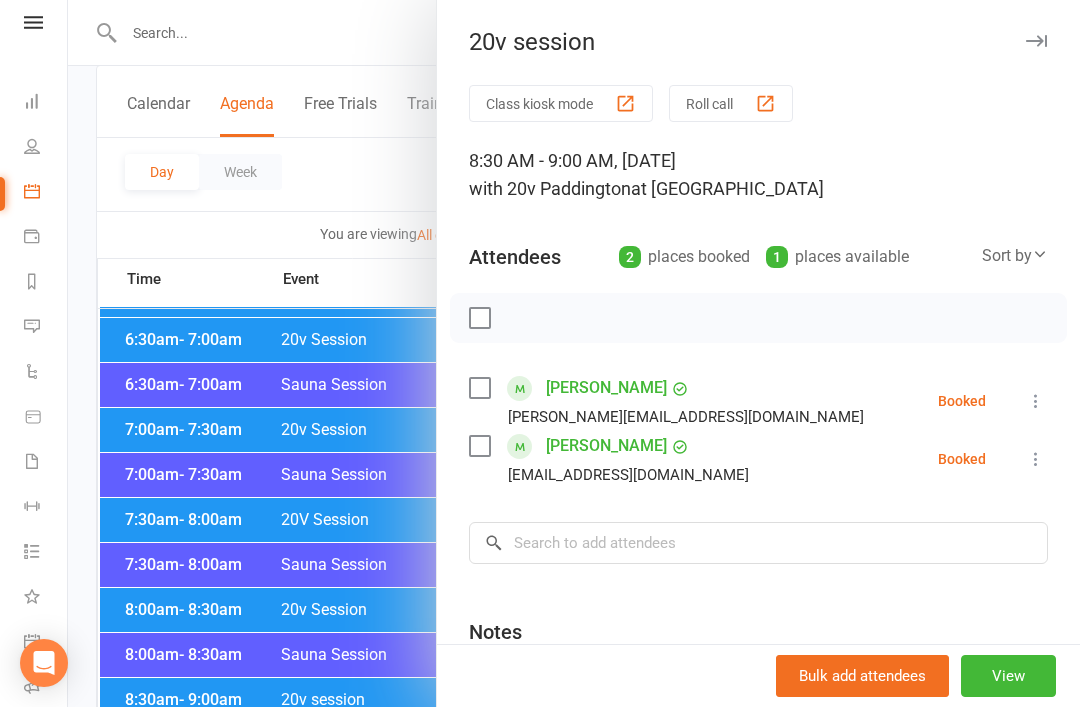 click at bounding box center (574, 353) 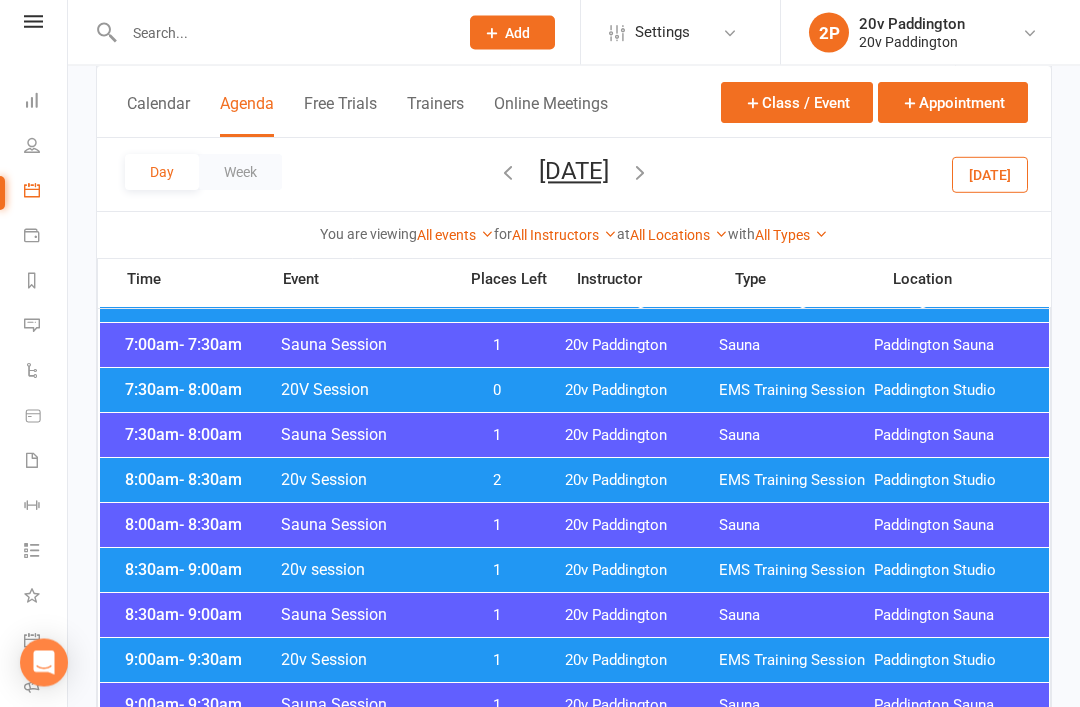 scroll, scrollTop: 377, scrollLeft: 0, axis: vertical 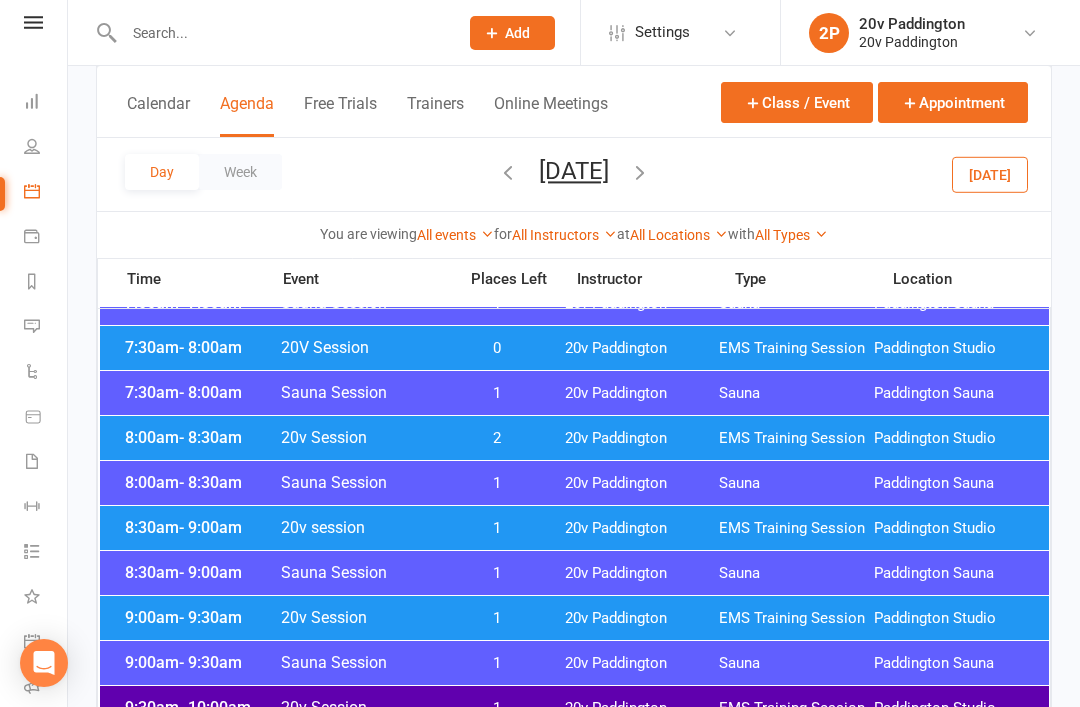click on "9:00am  - 9:30am 20v Session 1 20v Paddington EMS Training Session Paddington Studio" at bounding box center (574, 618) 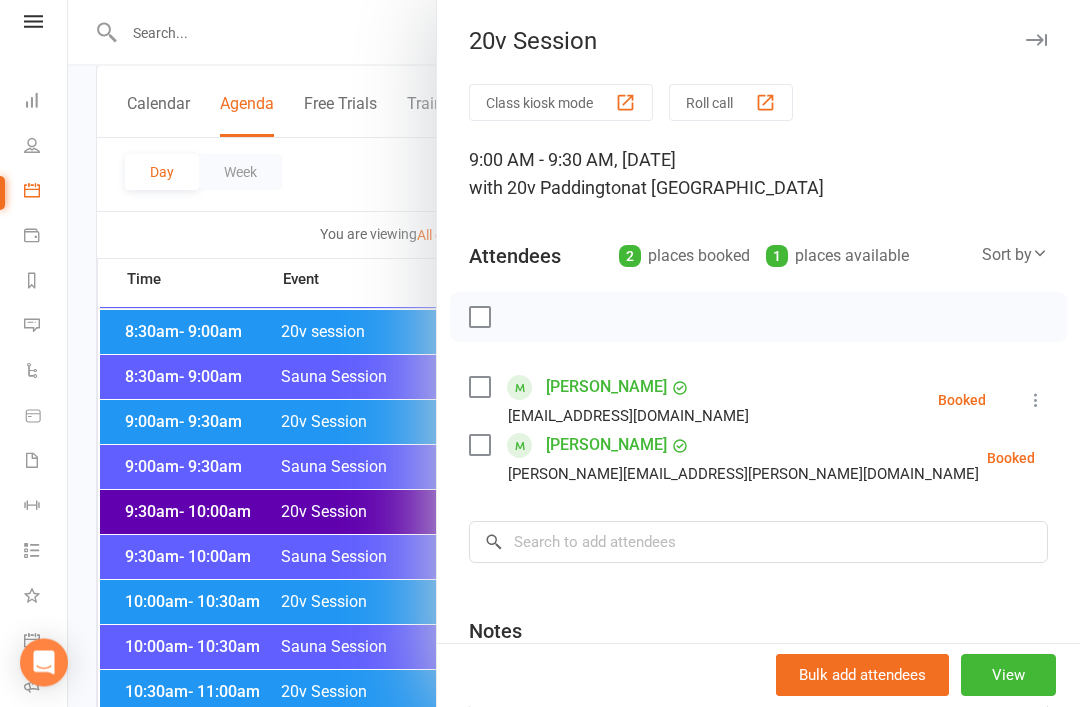 click at bounding box center (574, 353) 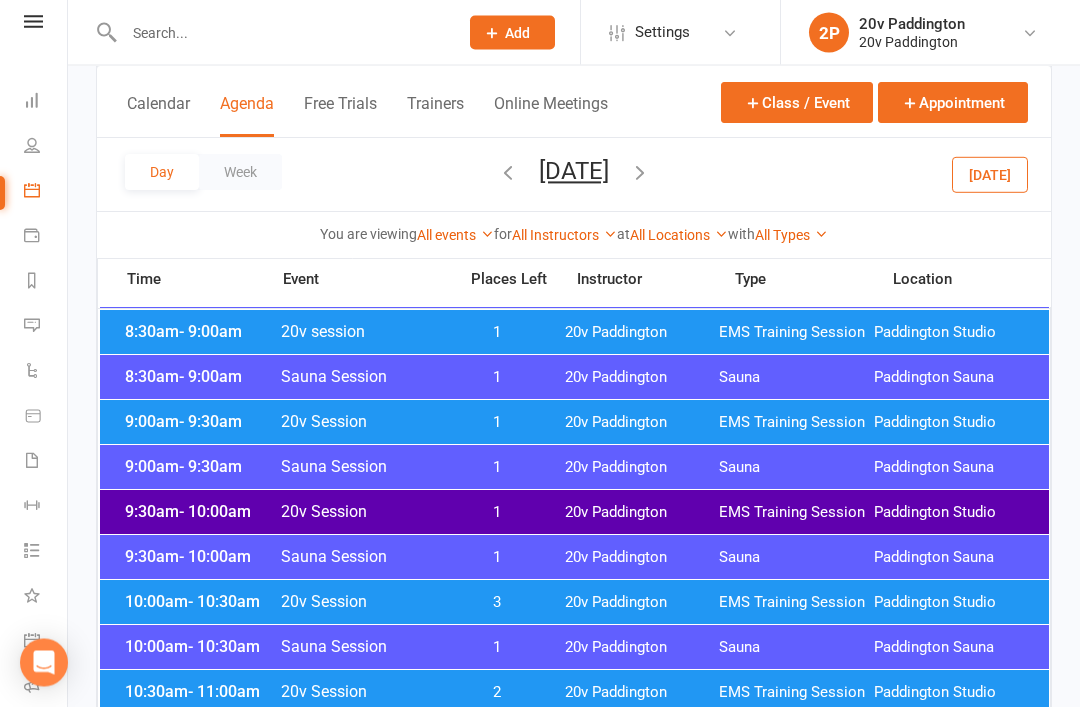 scroll, scrollTop: 573, scrollLeft: 0, axis: vertical 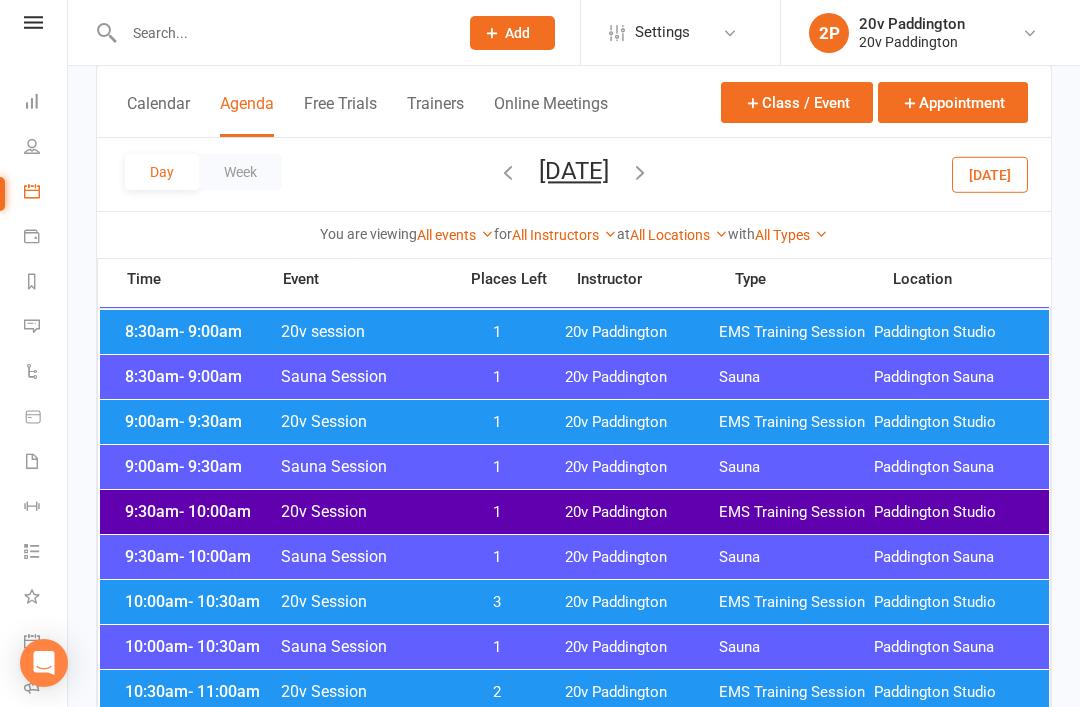 click on "10:00am  - 10:30am 20v Session 3 20v Paddington EMS Training Session Paddington Studio" at bounding box center [574, 602] 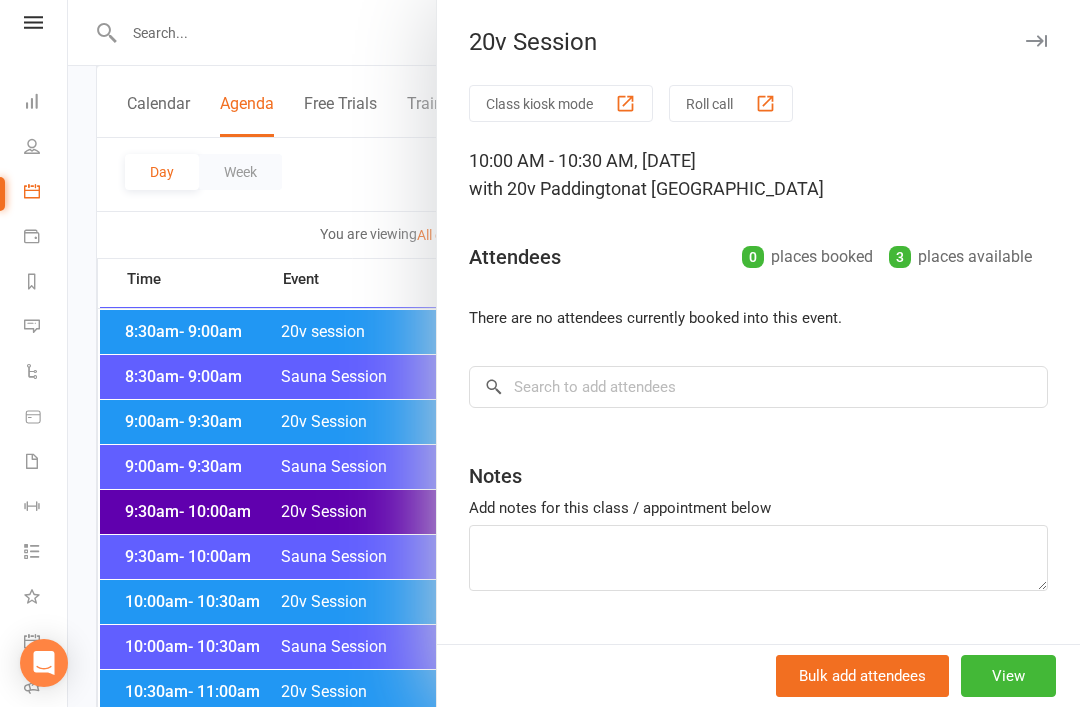 click at bounding box center [574, 353] 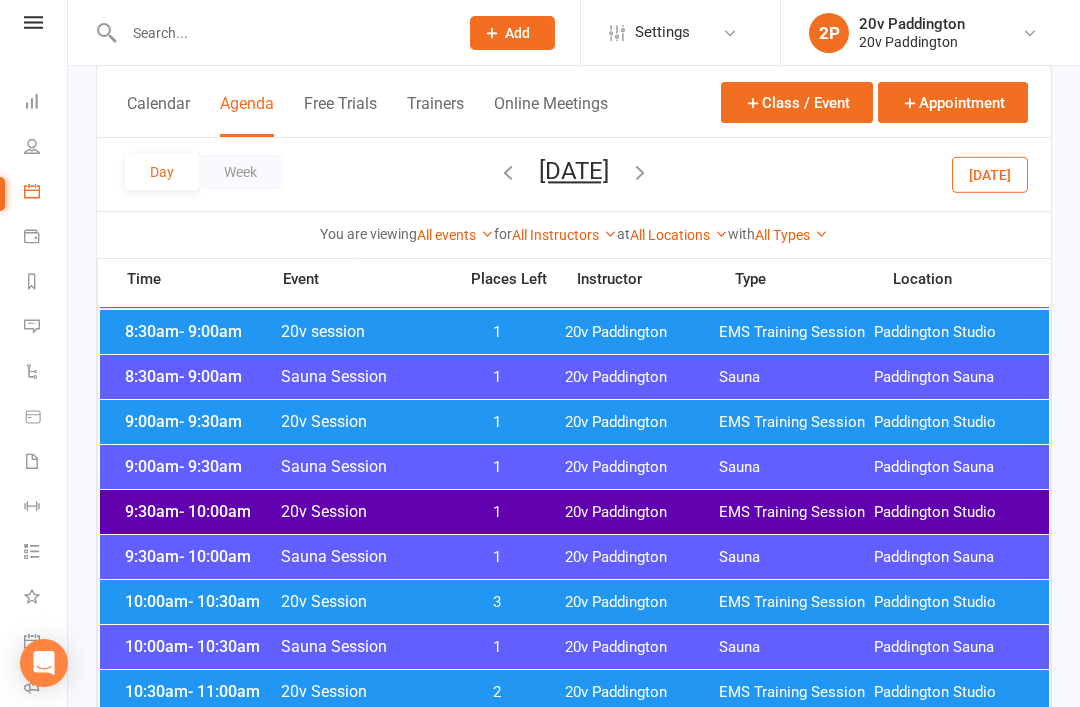 click on "20v Session" at bounding box center (362, 691) 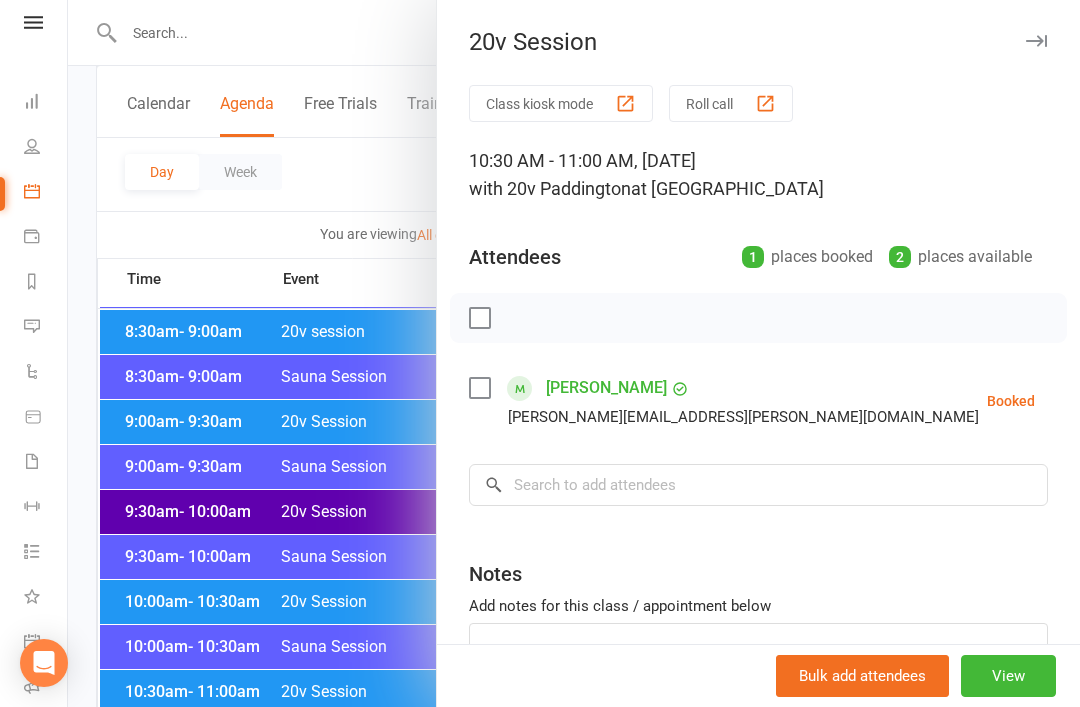 click at bounding box center [574, 353] 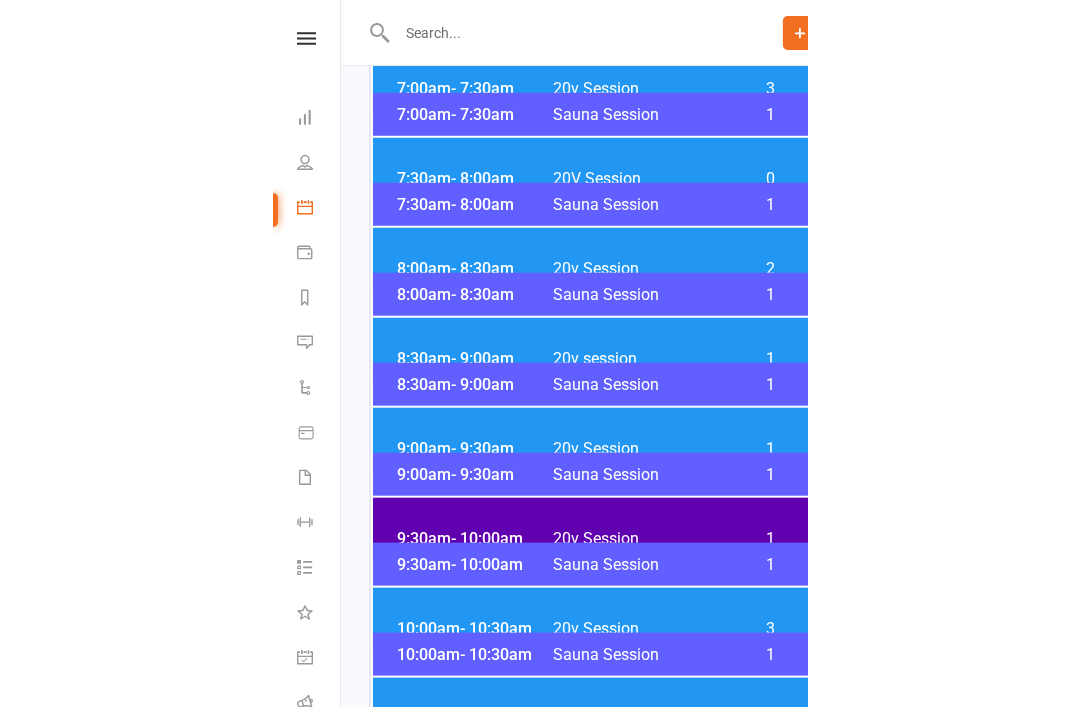 scroll, scrollTop: 562, scrollLeft: 0, axis: vertical 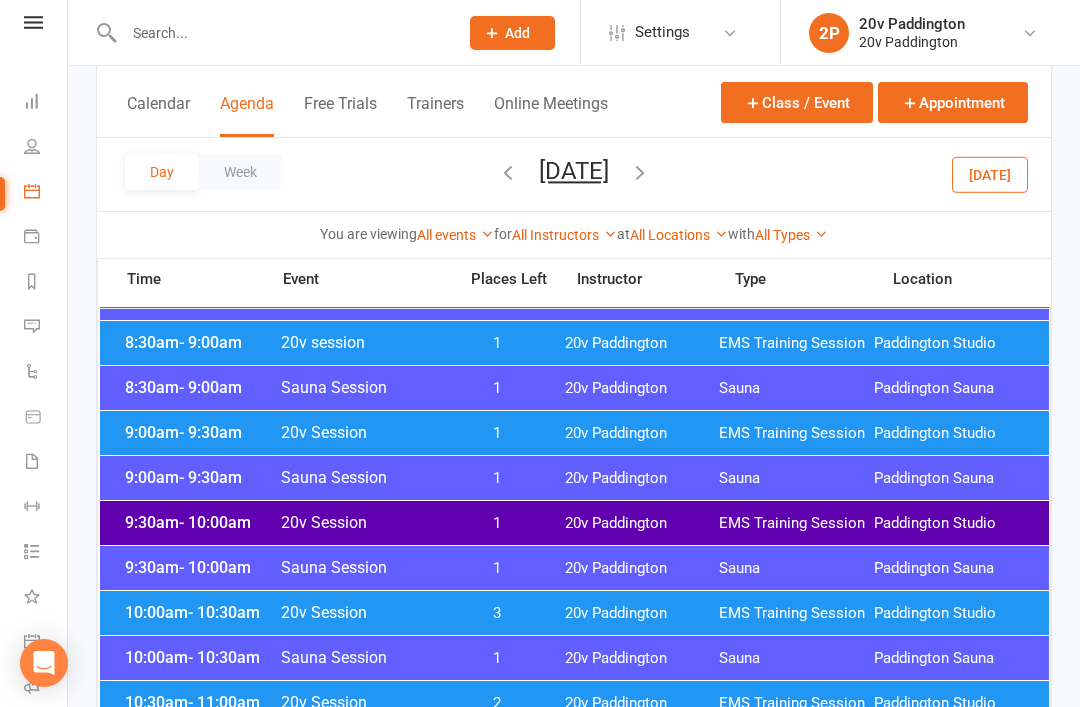 click at bounding box center [32, 326] 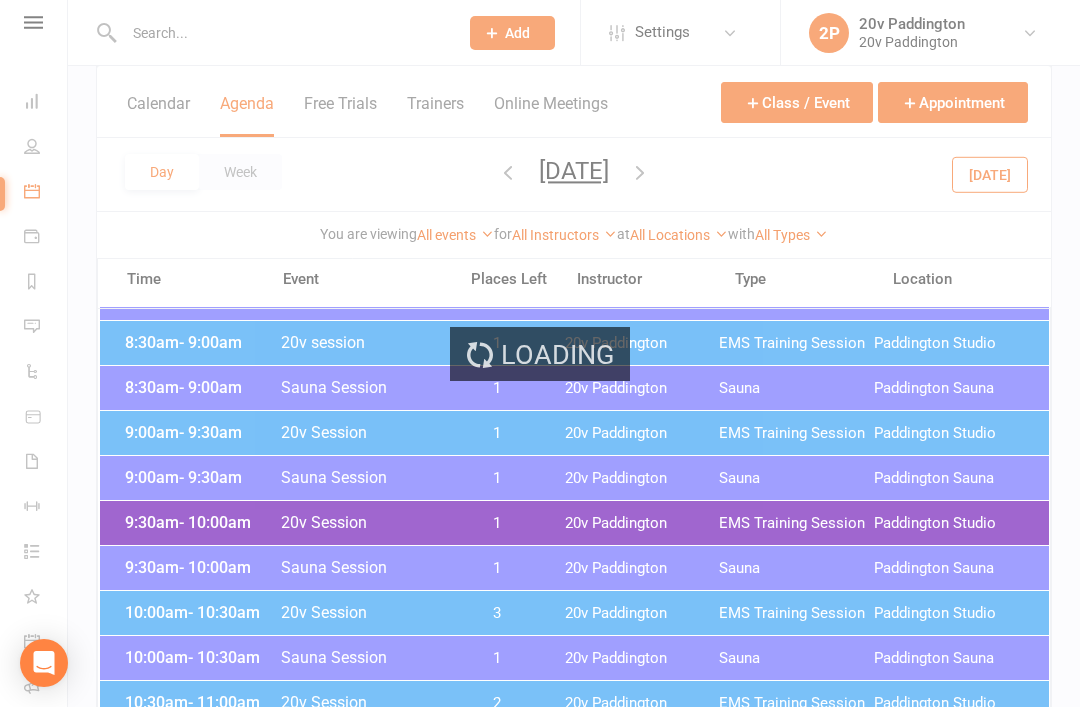 scroll, scrollTop: 0, scrollLeft: 0, axis: both 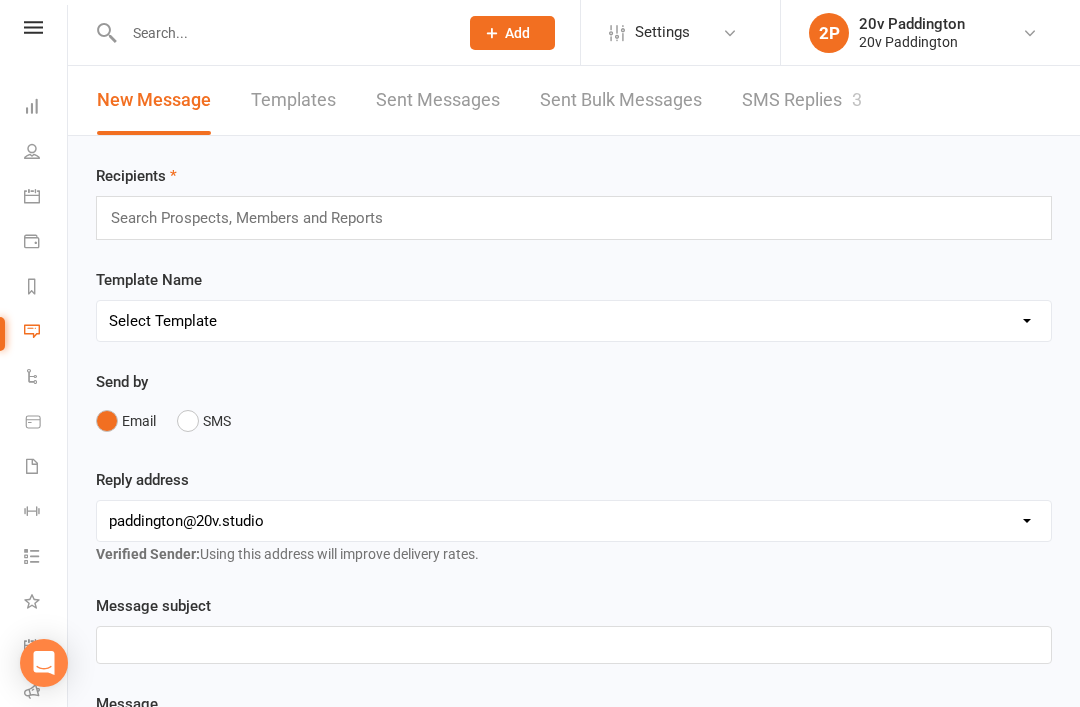 click on "SMS Replies  3" at bounding box center [802, 100] 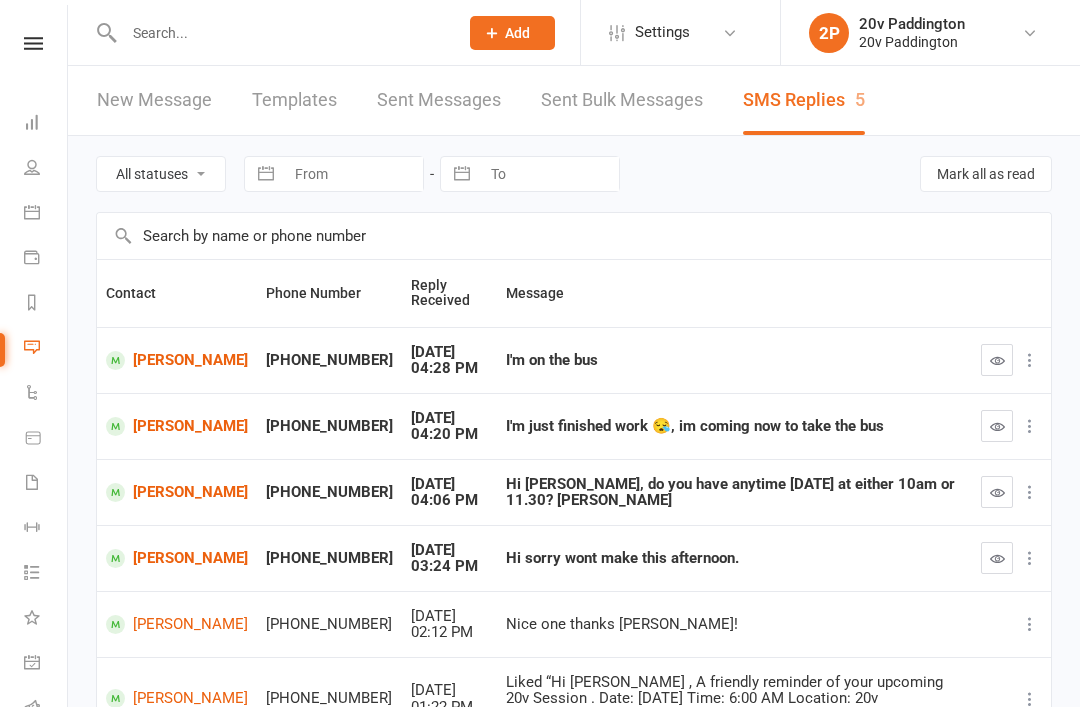 scroll, scrollTop: 0, scrollLeft: 0, axis: both 